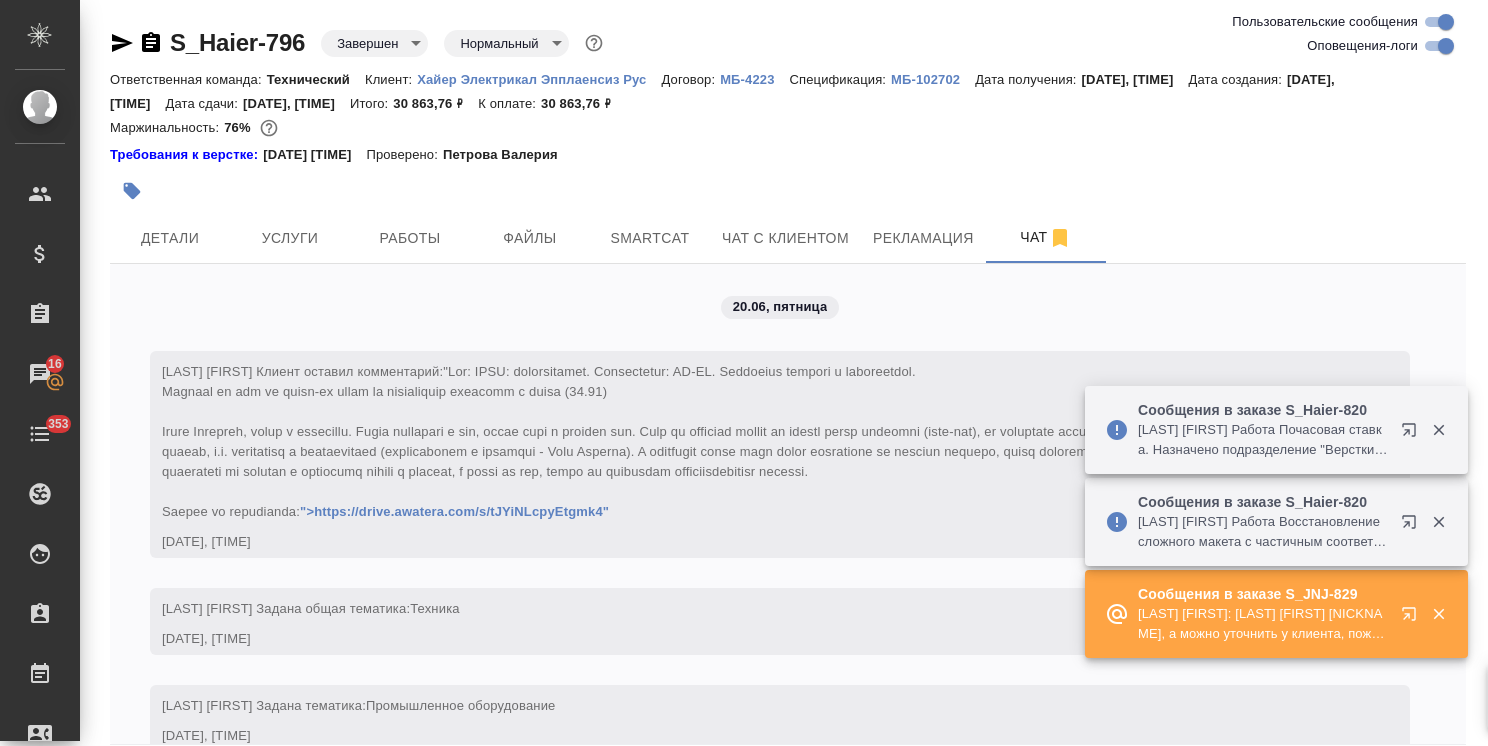 scroll, scrollTop: 0, scrollLeft: 0, axis: both 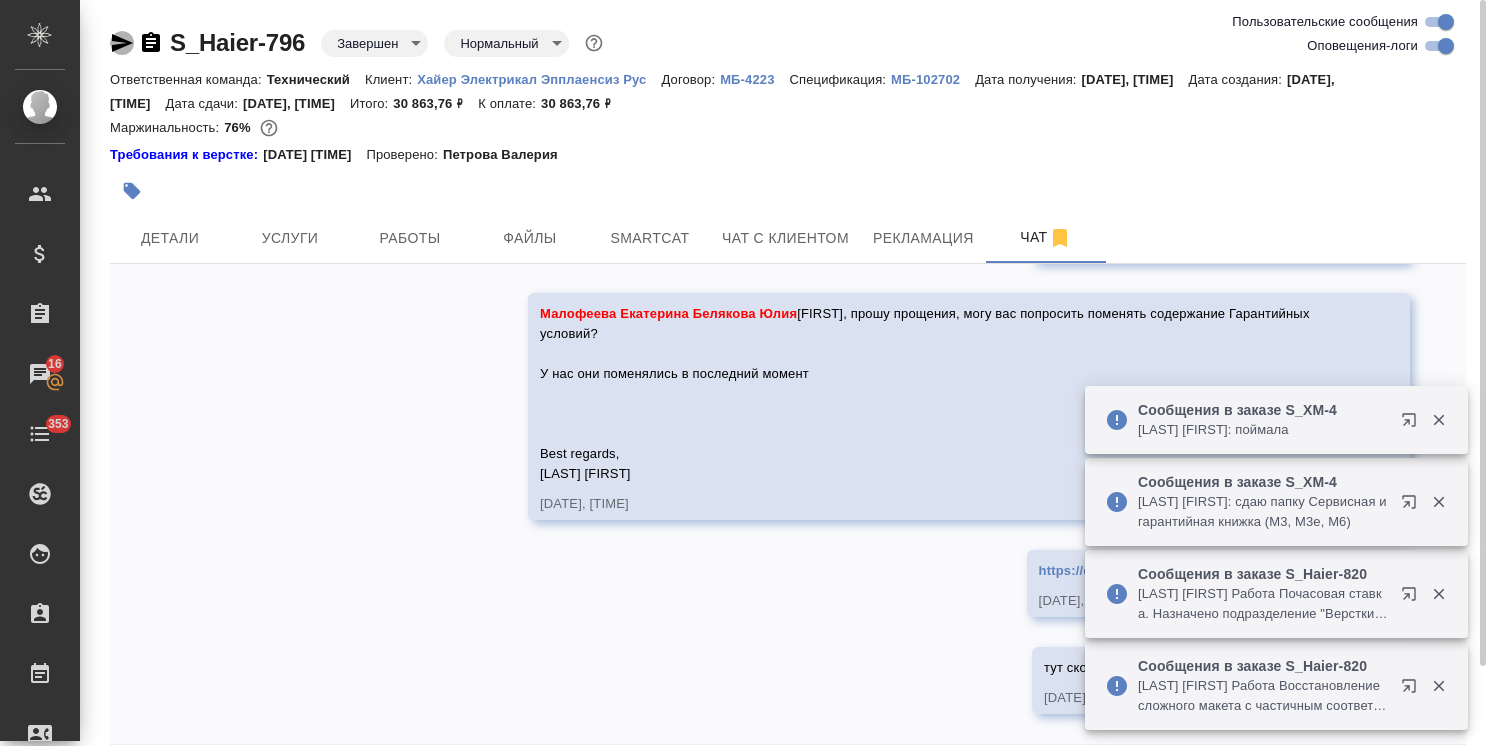 click 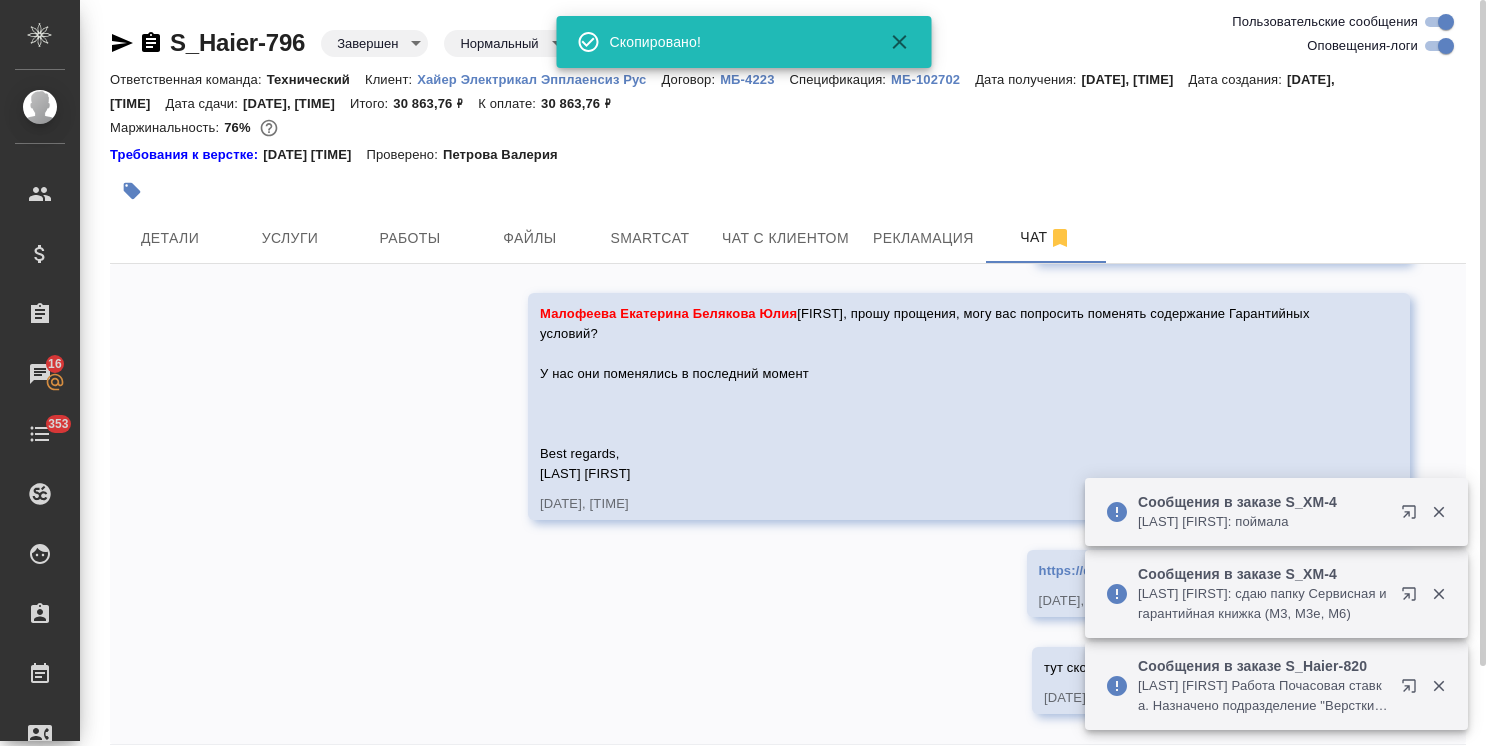 click on "20.06, пятница [Усманова Ольга] Клиент оставил комментарий:   ">https://drive.awatera.com/s/tJYiNLcpyEtgmk4" 20.06.25, 14:28 [Усманова Ольга] Задана общая тематика:   Техника 20.06.25, 14:28 [Усманова Ольга] Задана тематика:   Промышленное оборудование 20.06.25, 14:28 [Усманова Ольга] Статус заказа изменен на  "ТЗ" 20.06.25, 14:29 Статистика из Smartcat автоматически загружена в услугу  Стандартный">https://tera.awatera.com/order-line/68554628542f787301e403de">Стандартный  перевод с Русского на Казахский. 20.06.25, 14:40 Статистика из Smartcat автоматически загружена в услугу  Стандартный">https://tera.awatera.com/order-line/6855461adab44b8cf590db4c">Стандартный 20.06.25, 14:40  (1)   на" at bounding box center [788, 504] 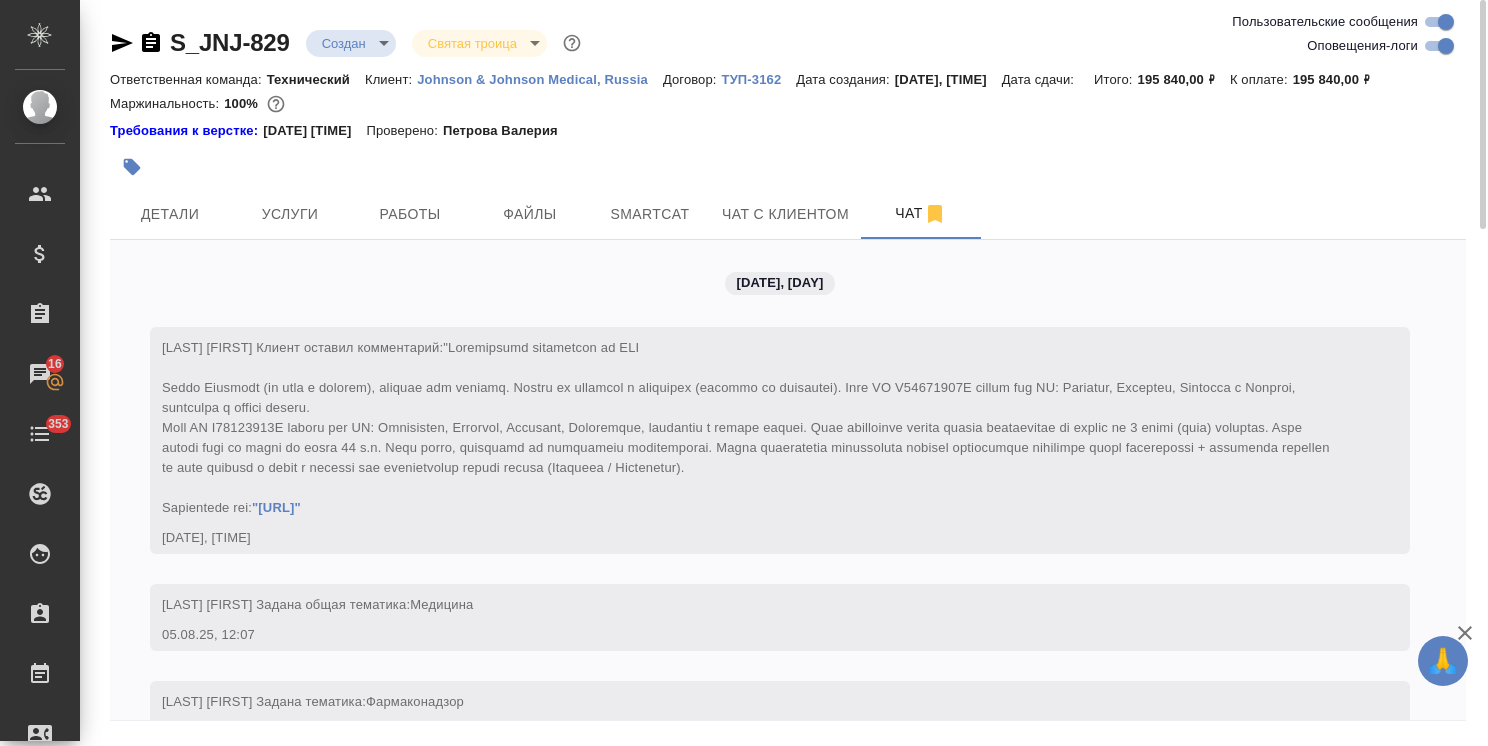 scroll, scrollTop: 0, scrollLeft: 0, axis: both 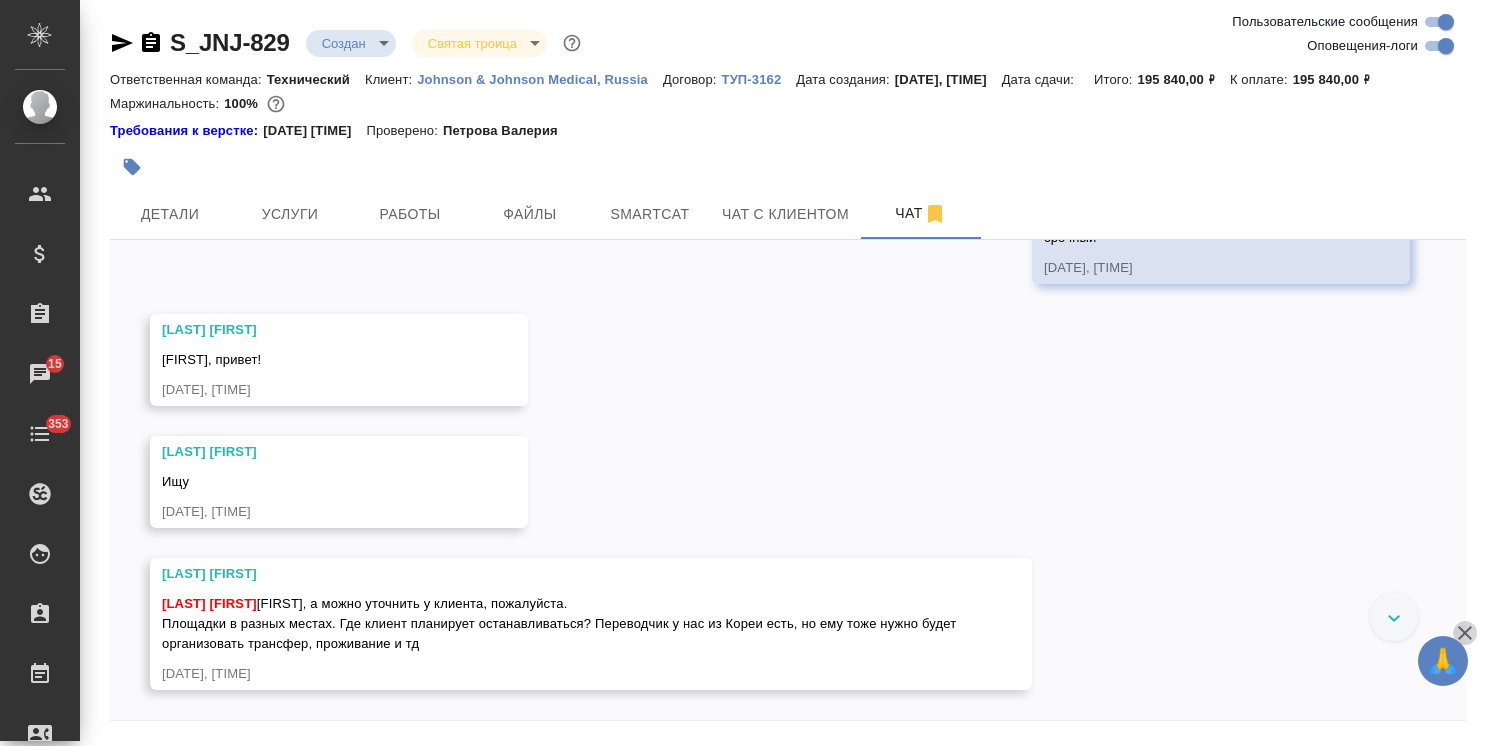 click 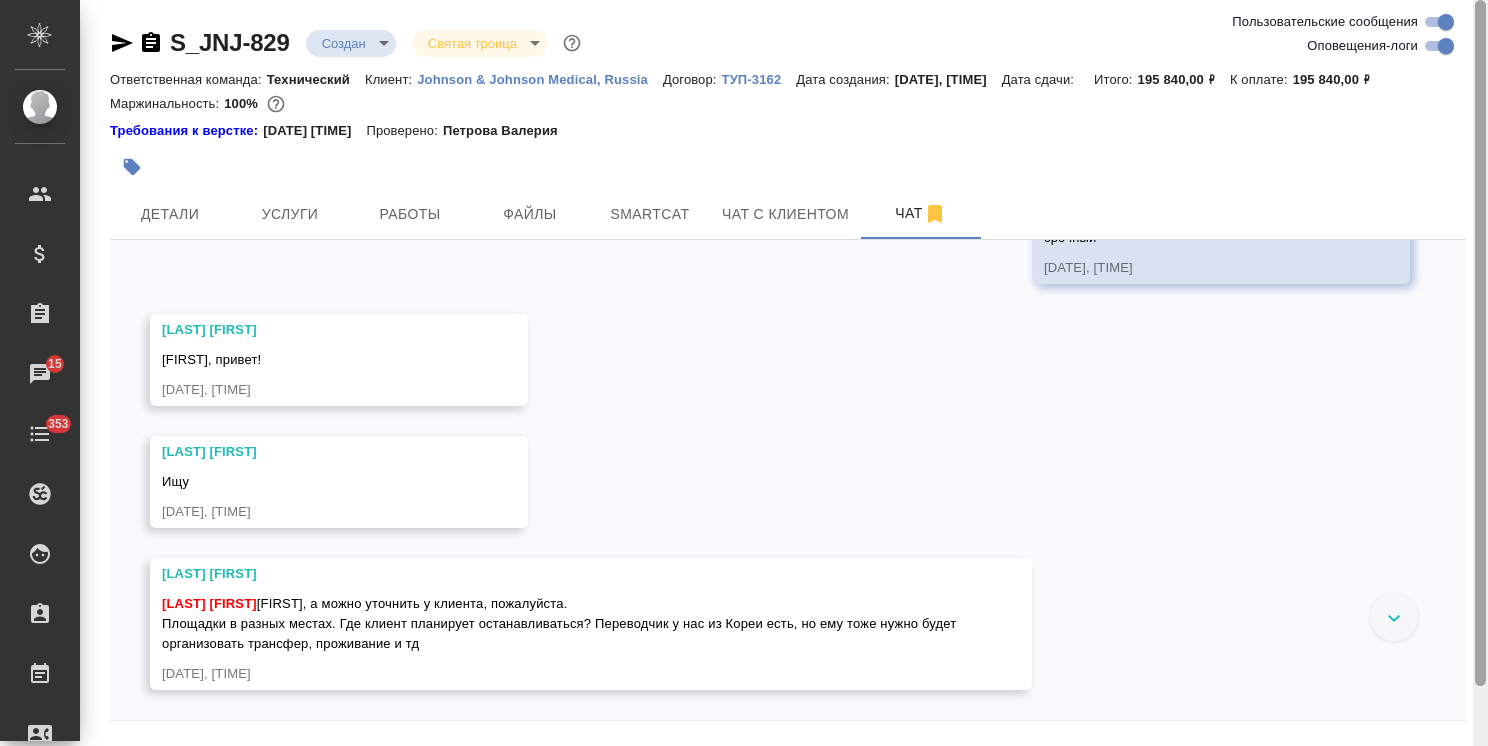 scroll, scrollTop: 64, scrollLeft: 0, axis: vertical 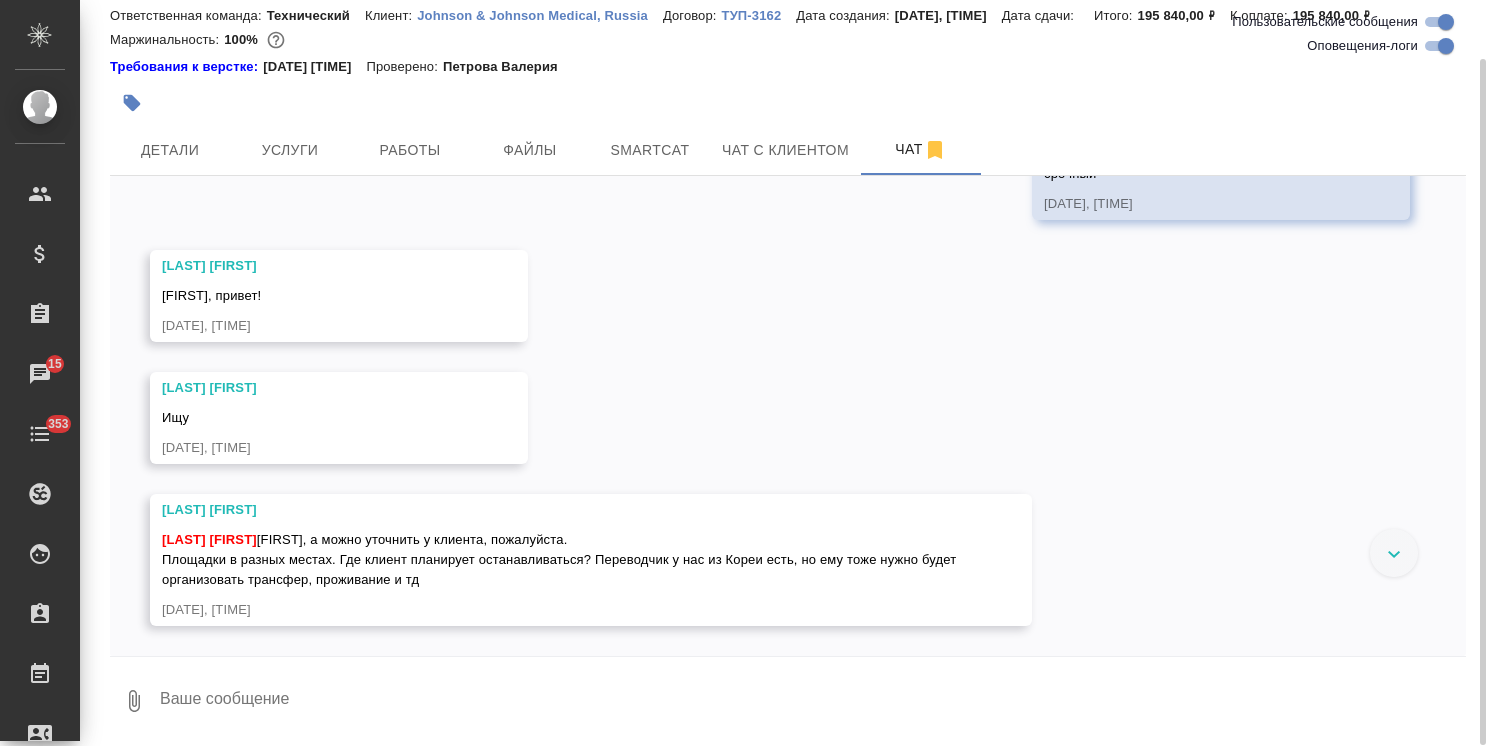 click at bounding box center (812, 701) 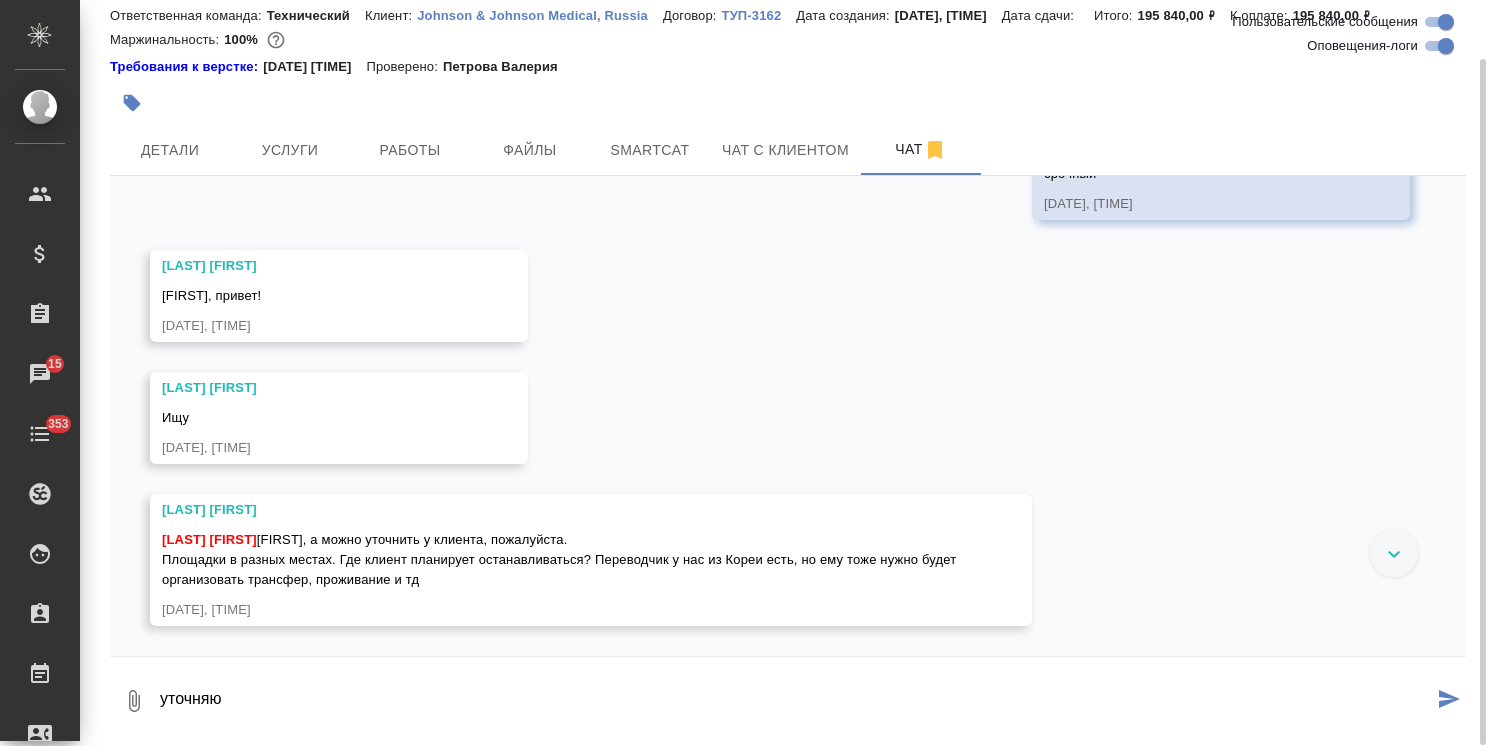 type on "уточняю" 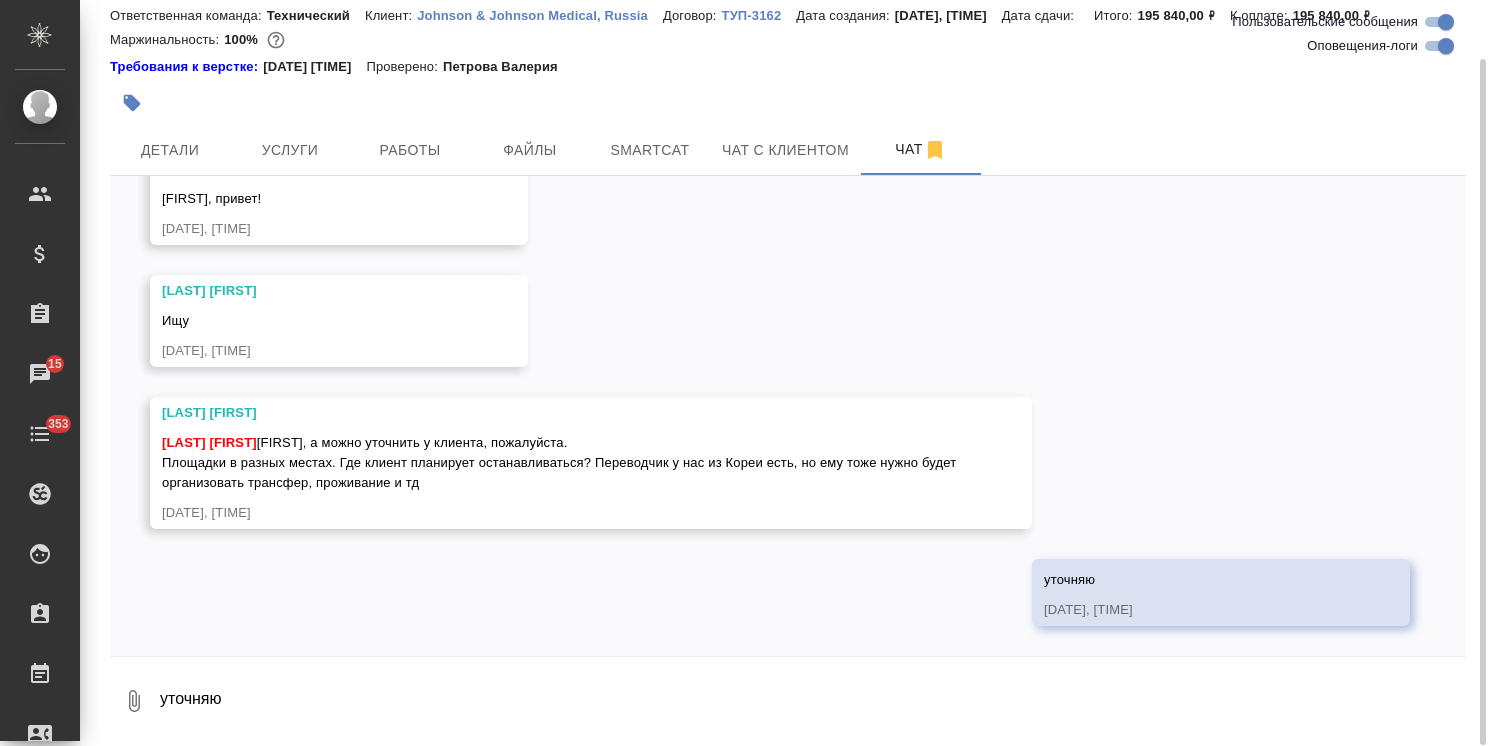 scroll, scrollTop: 2640, scrollLeft: 0, axis: vertical 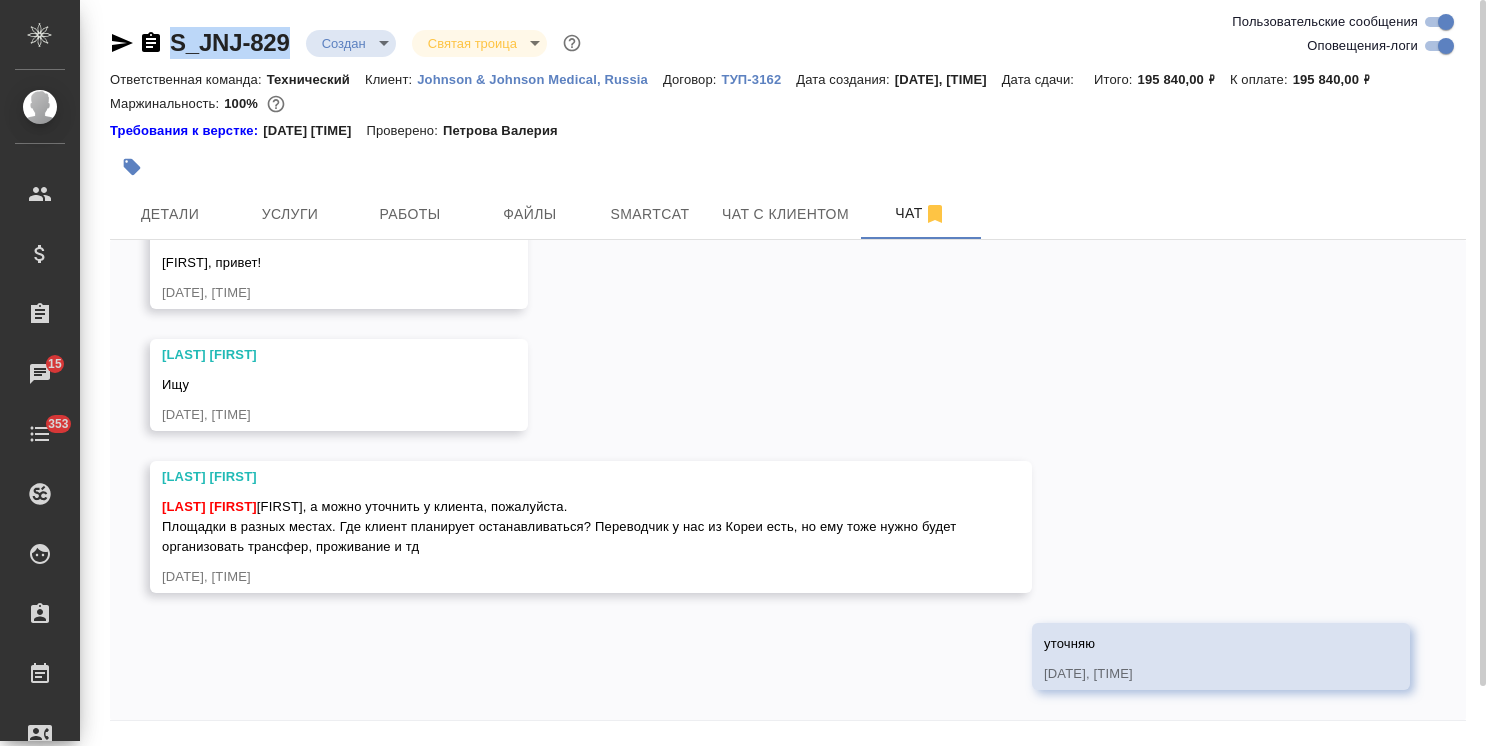 drag, startPoint x: 299, startPoint y: 20, endPoint x: 168, endPoint y: 22, distance: 131.01526 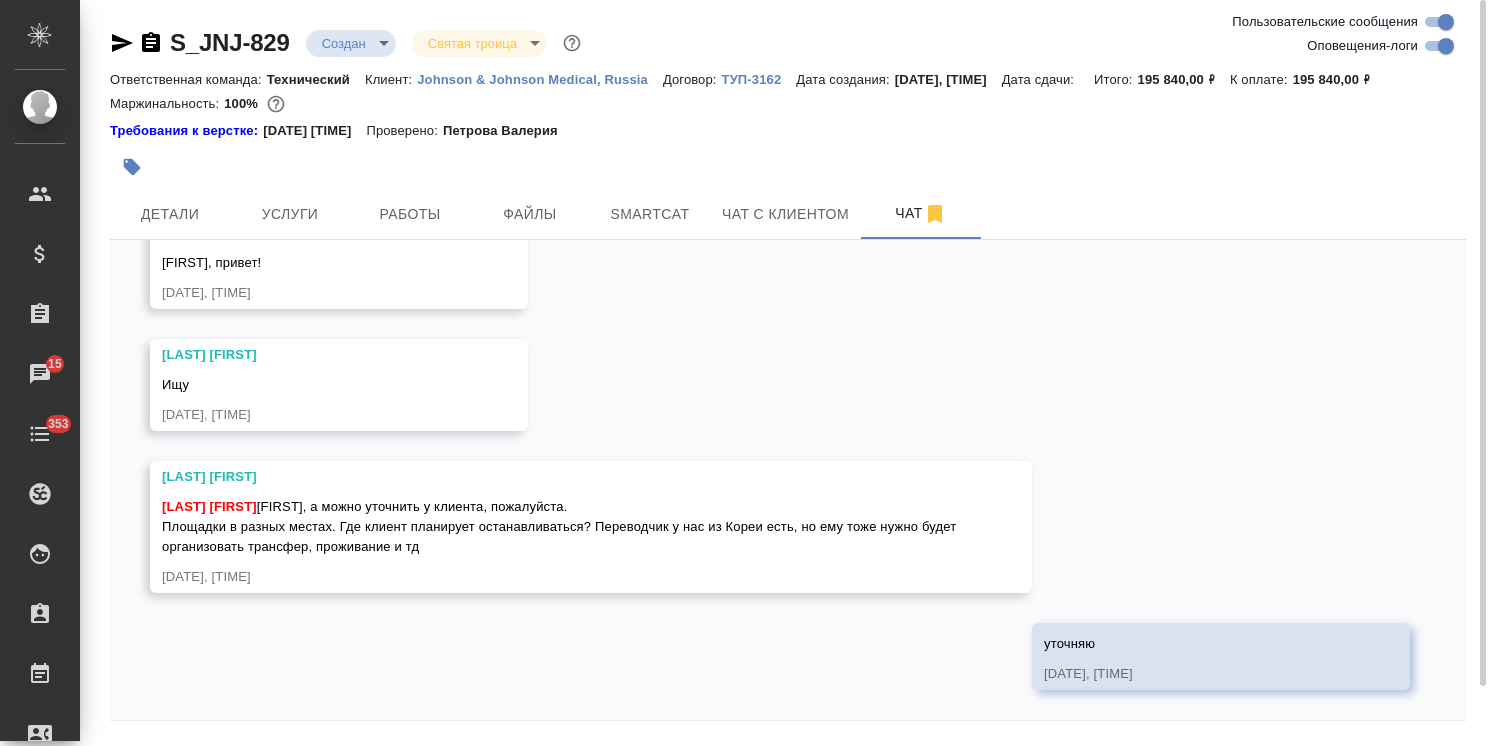 click on "Усманова Ольга  Оля, а можно уточнить у клиента, пожалуйста.
Площадки в разных местах. Где клиент планирует останавливаться? Переводчик у нас из Кореи есть, но ему тоже нужно будет организовать трансфер, проживание и тд" at bounding box center (561, 526) 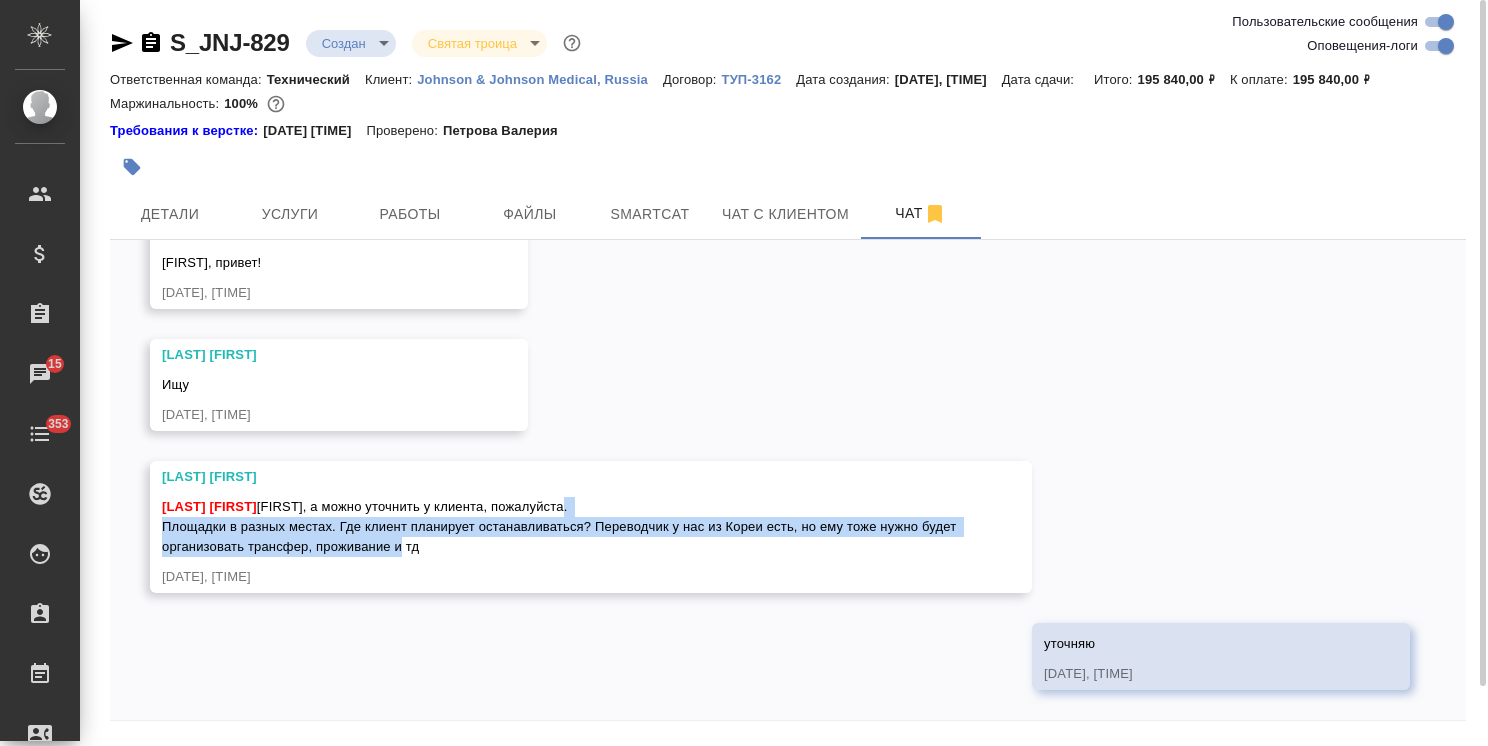 drag, startPoint x: 163, startPoint y: 525, endPoint x: 482, endPoint y: 546, distance: 319.69046 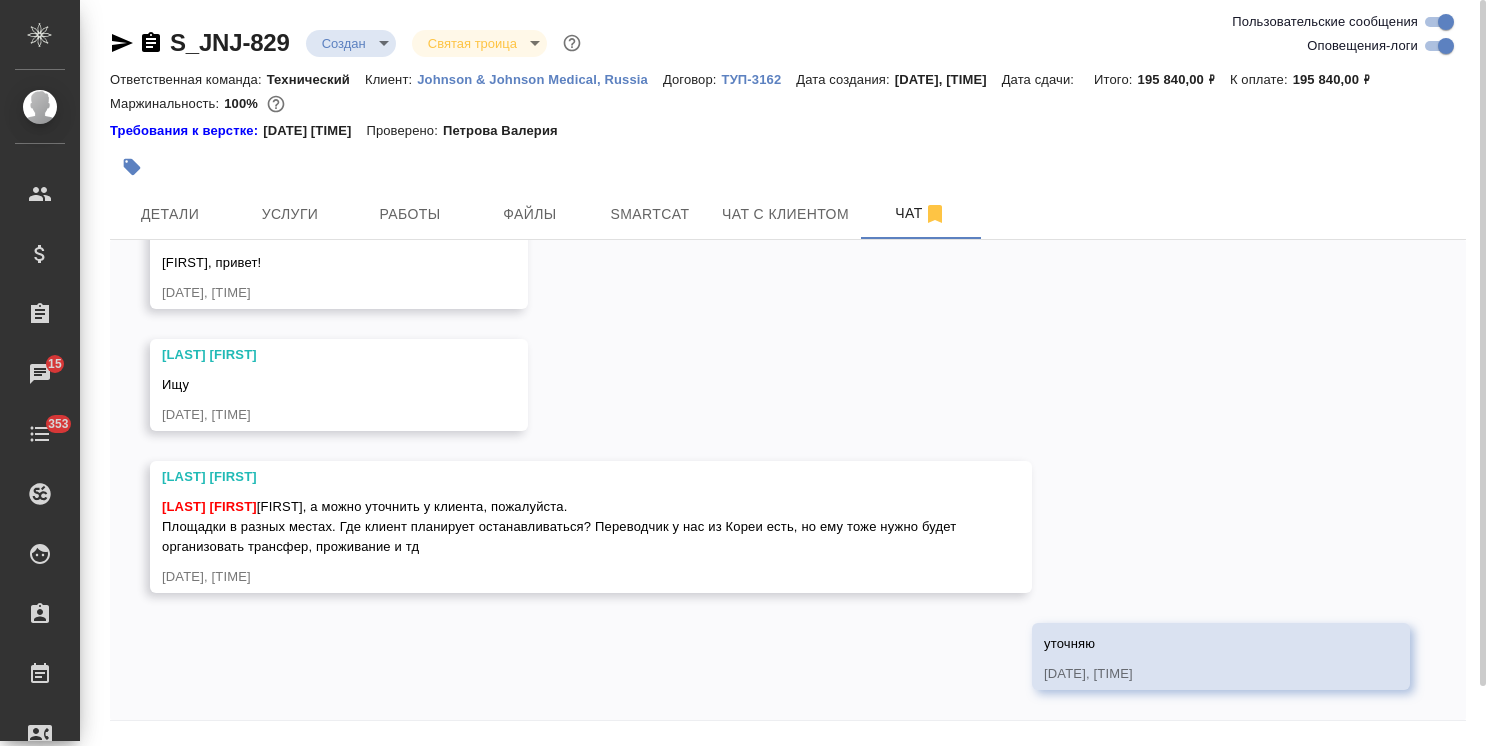 click on "Федотова Ирина Усманова Ольга  Оля, а можно уточнить у клиента, пожалуйста.
Площадки в разных местах. Где клиент планирует останавливаться? Переводчик у нас из Кореи есть, но ему тоже нужно будет организовать трансфер, проживание и тд 05.08.25, 13:33" at bounding box center [591, 527] 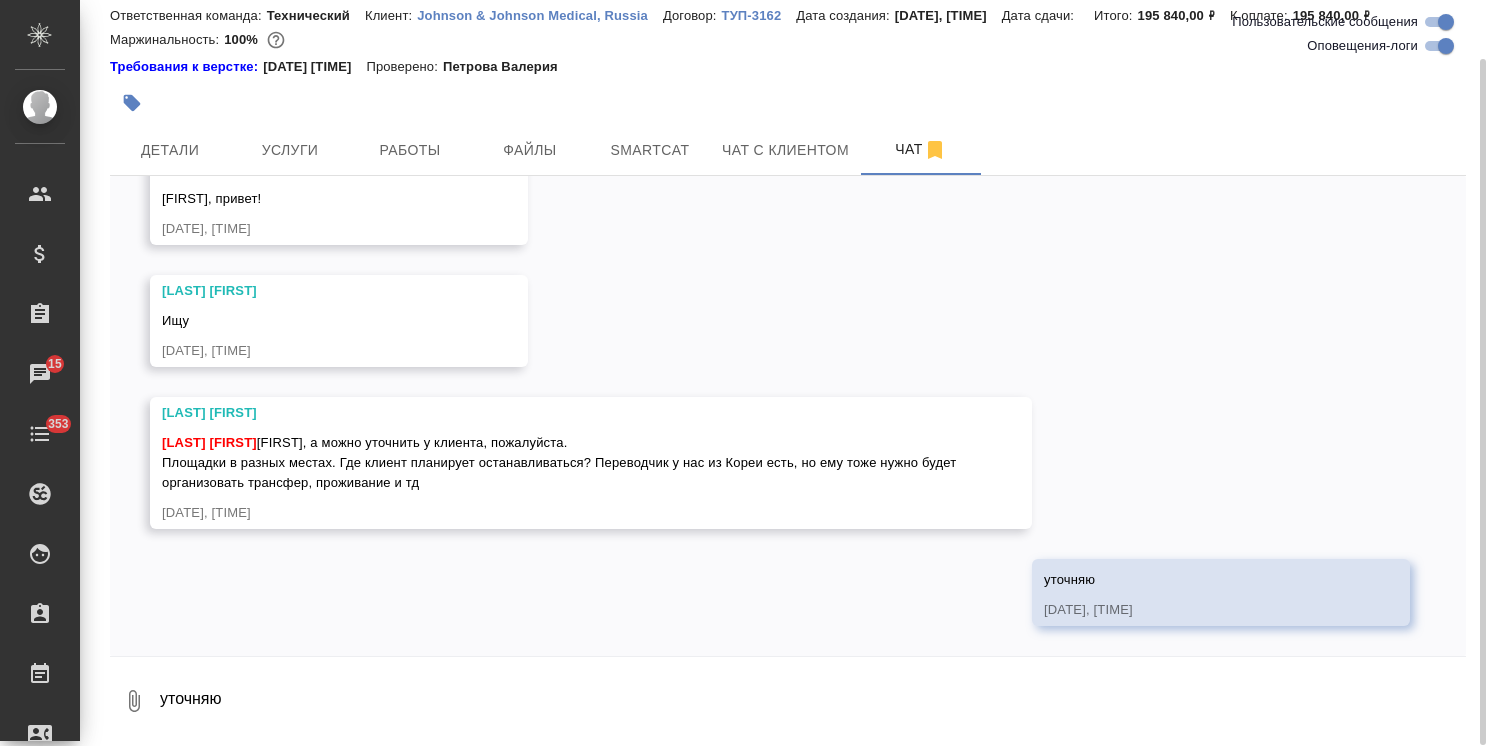 click on "уточняю" at bounding box center (812, 701) 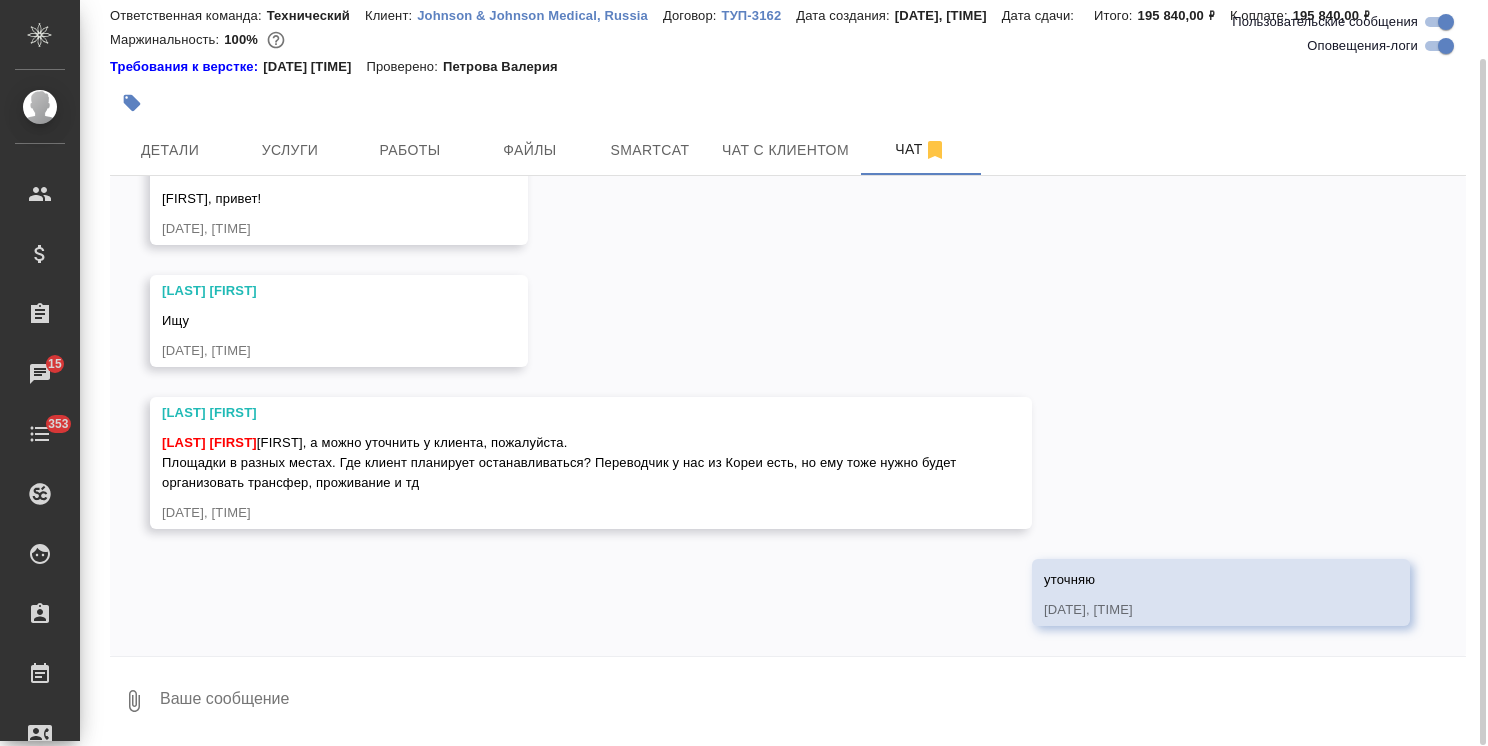 paste on "Ольга, какие прекрасные новости! Мы не ездим в сопровождение инспекций. В Пхохане площадка рекомендовала отель LAHAN HOTEL POHANG 4*. Про второй город уточню у площадке.
Lyudmila Simanenko
CQ Supervisor, RU&CIS" 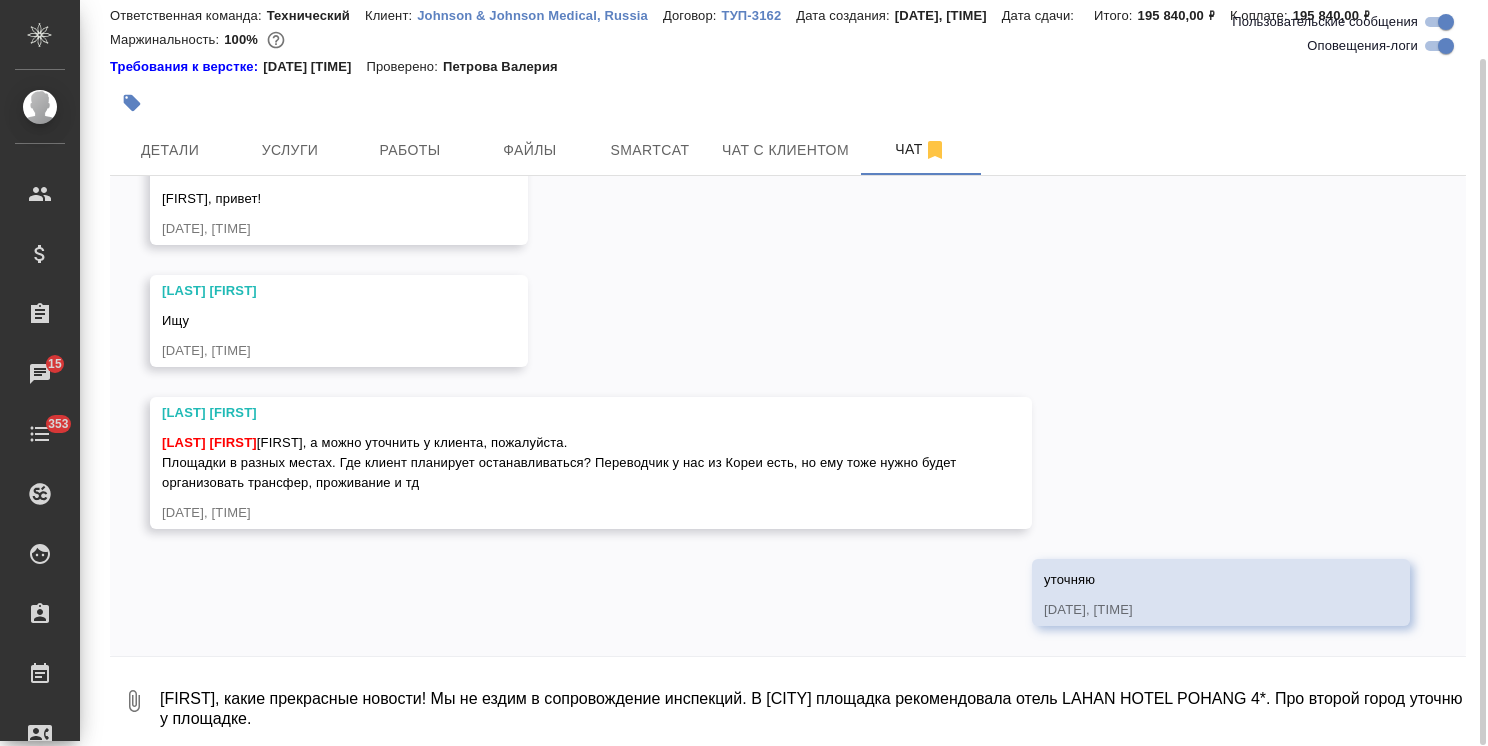 scroll, scrollTop: 112, scrollLeft: 0, axis: vertical 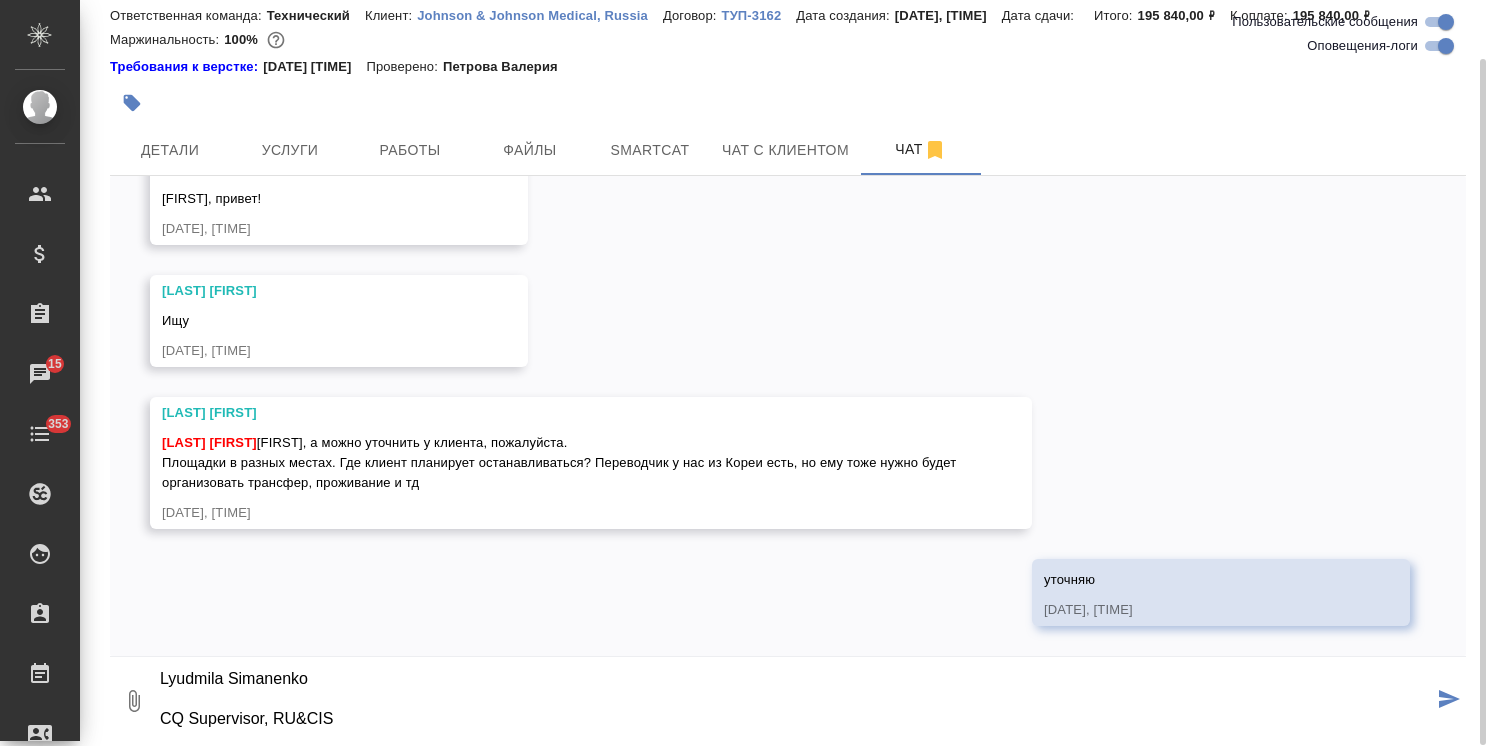 type on "Ольга, какие прекрасные новости! Мы не ездим в сопровождение инспекций. В Пхохане площадка рекомендовала отель LAHAN HOTEL POHANG 4*. Про второй город уточню у площадке.
Lyudmila Simanenko
CQ Supervisor, RU&CIS" 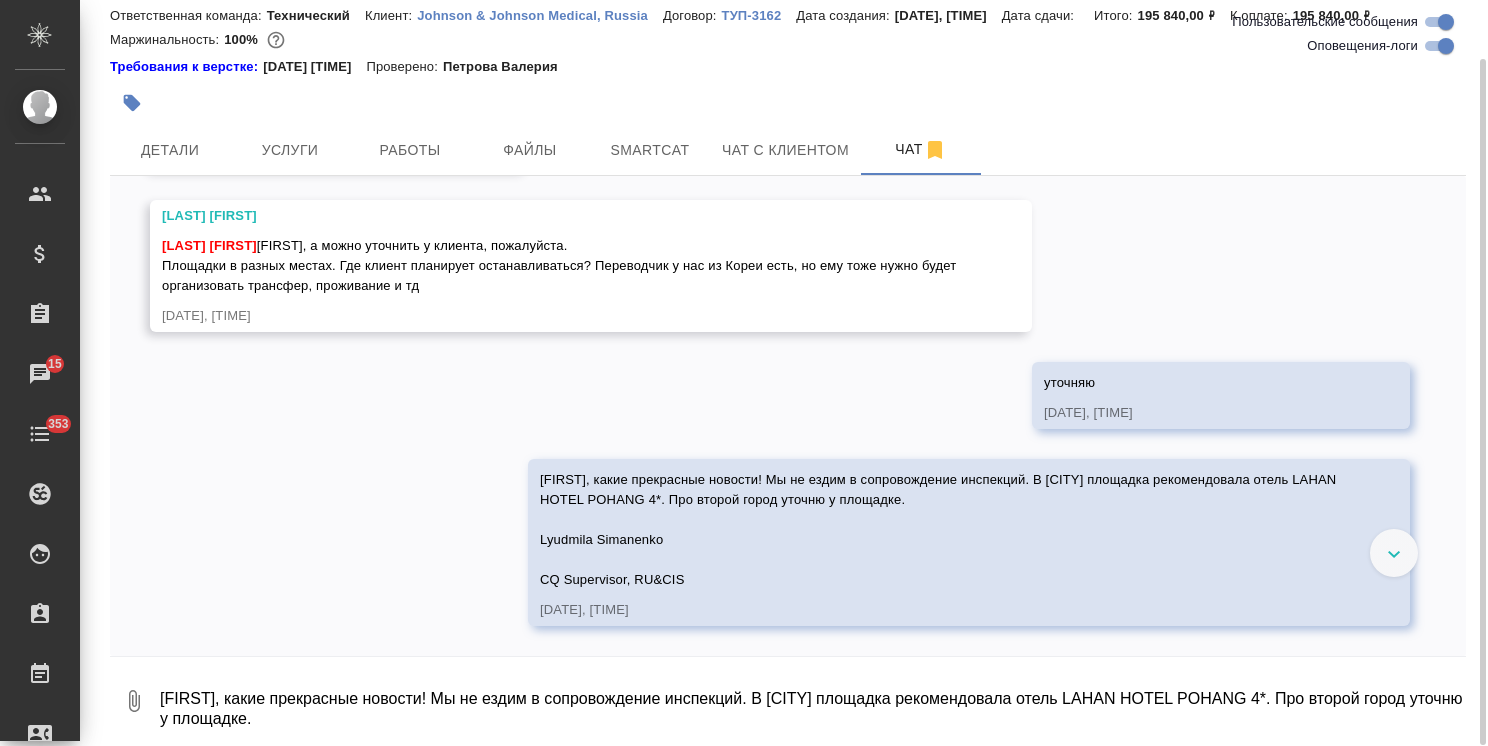 scroll, scrollTop: 2876, scrollLeft: 0, axis: vertical 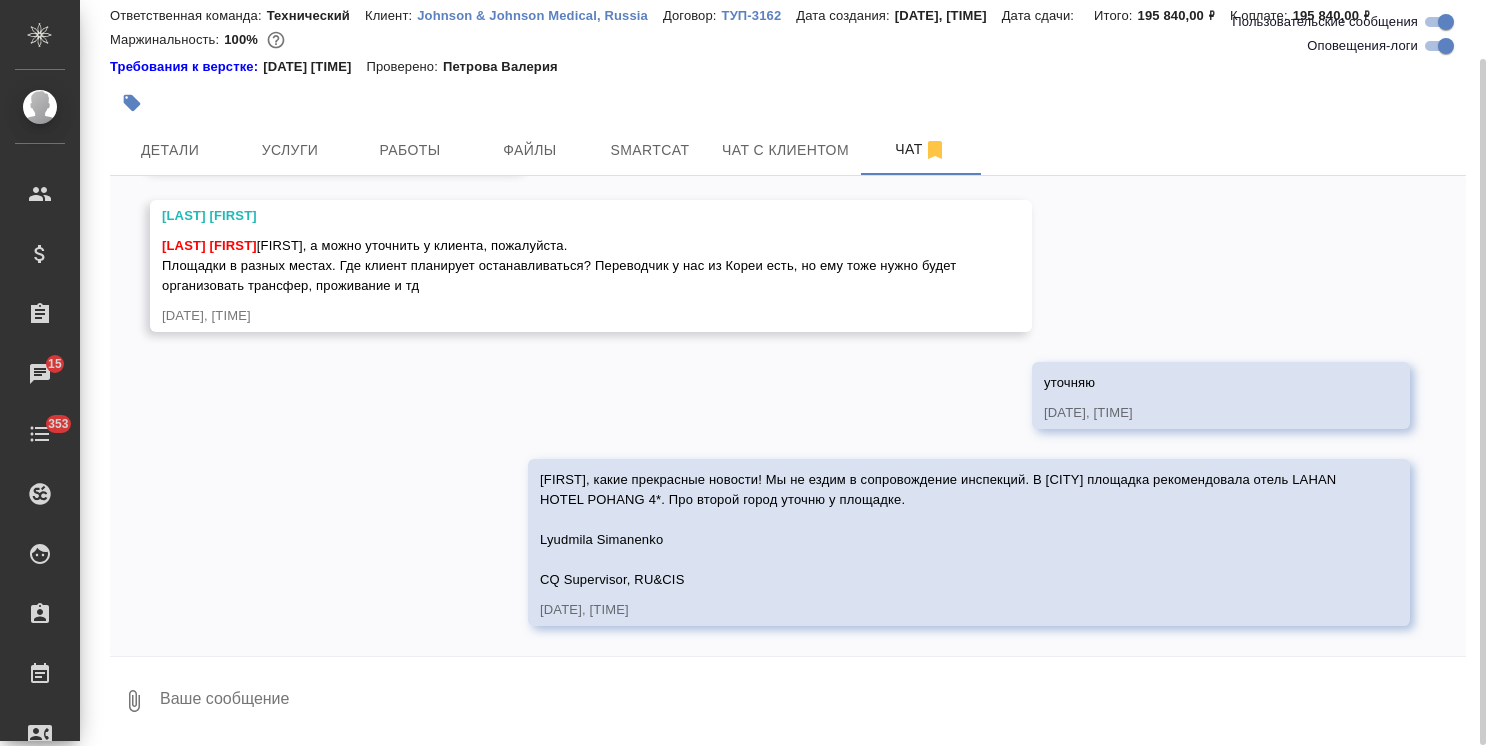 type on "!" 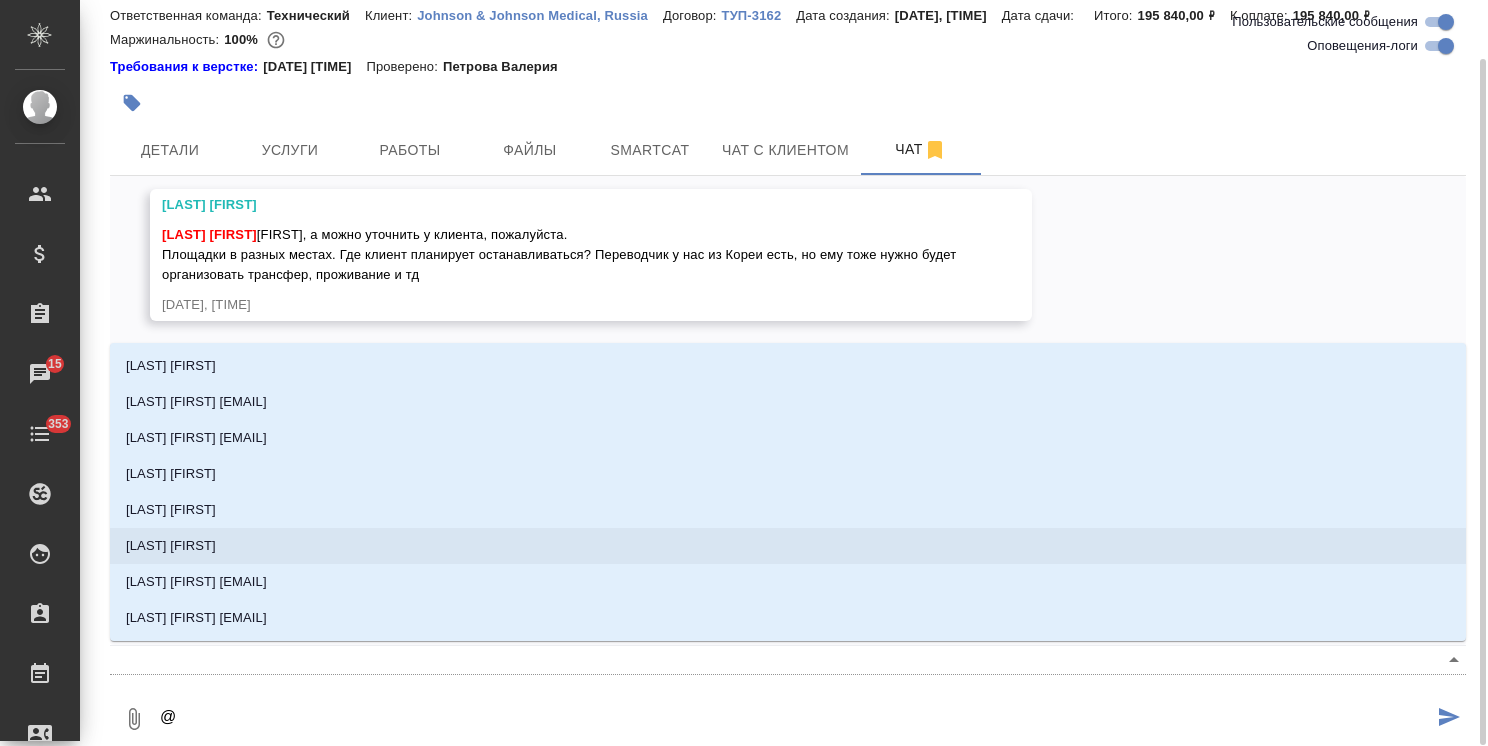 type on "@a" 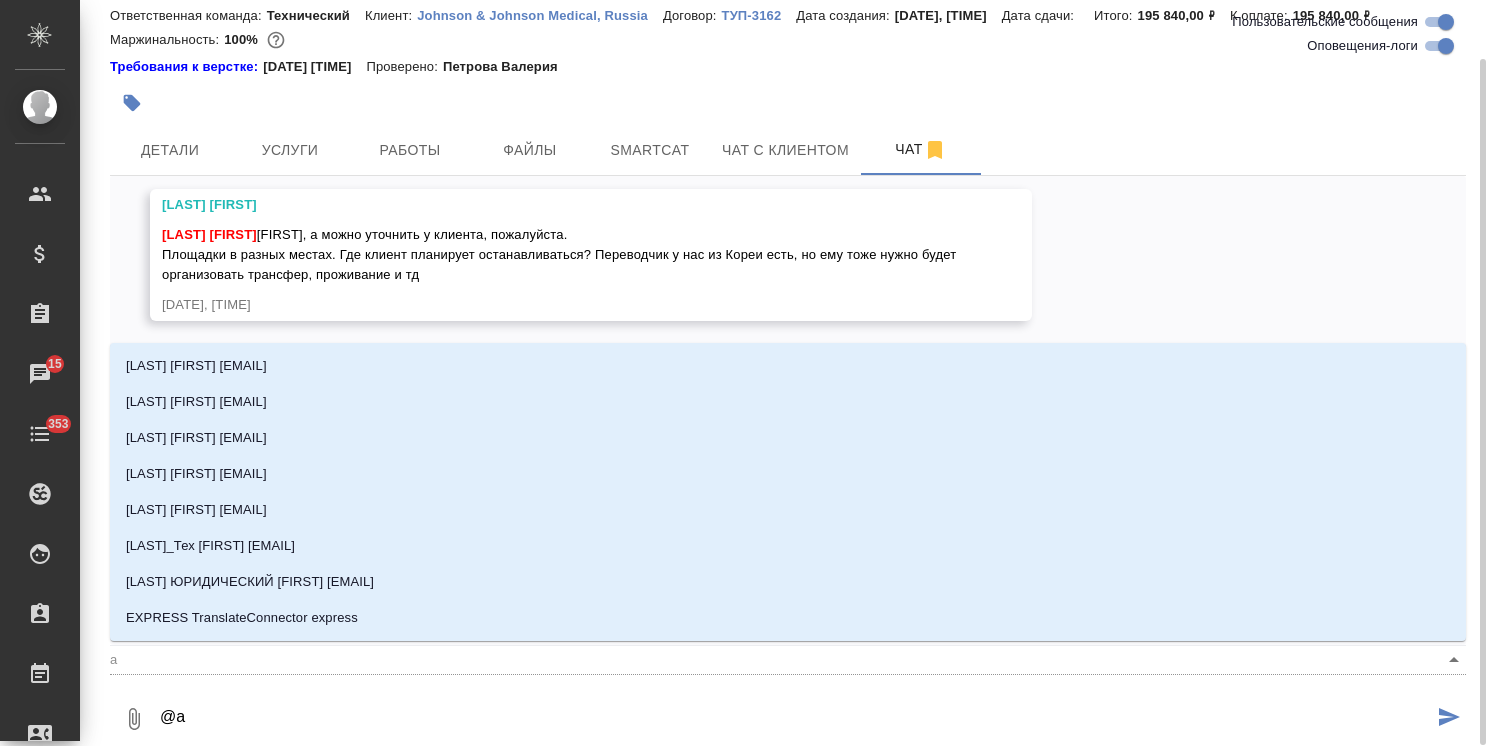 type on "@at" 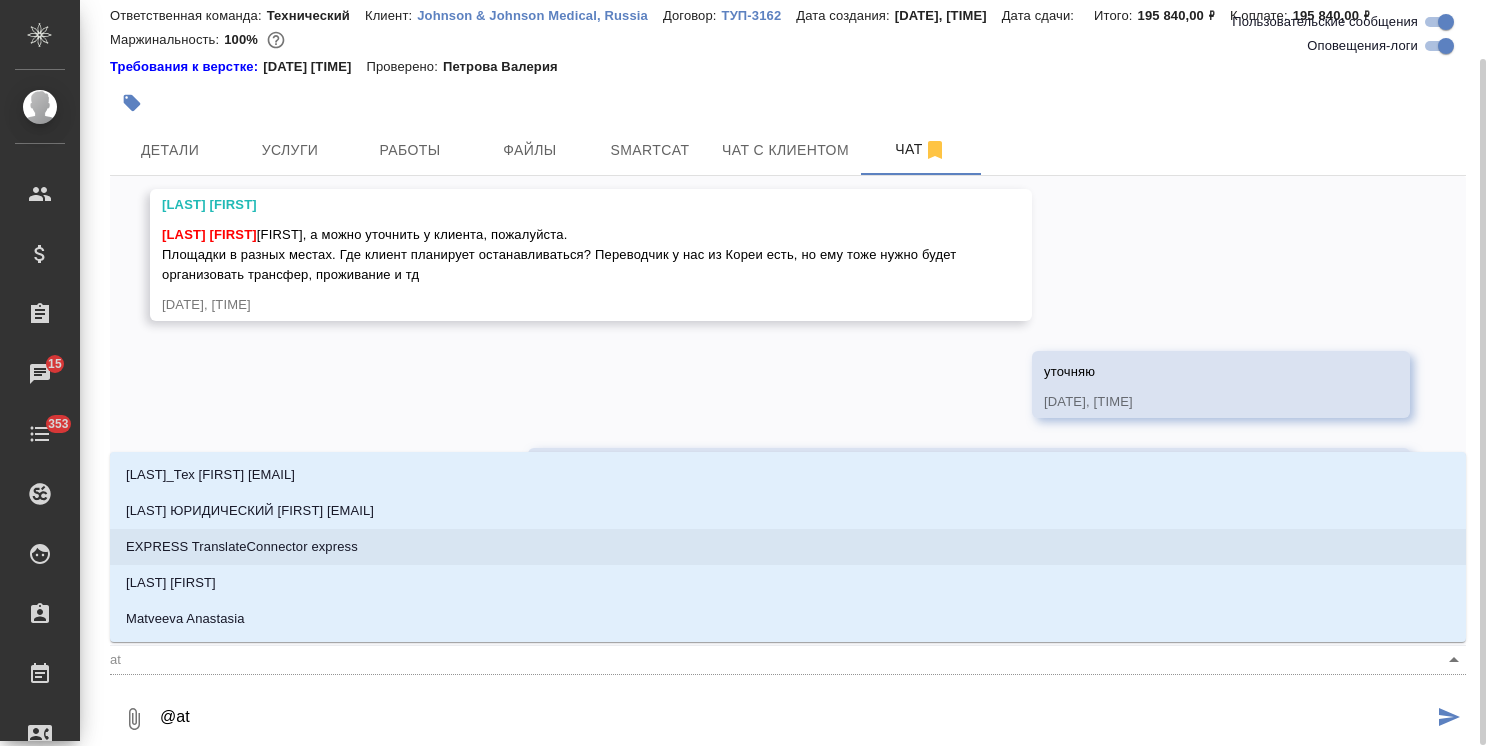 type on "@atl" 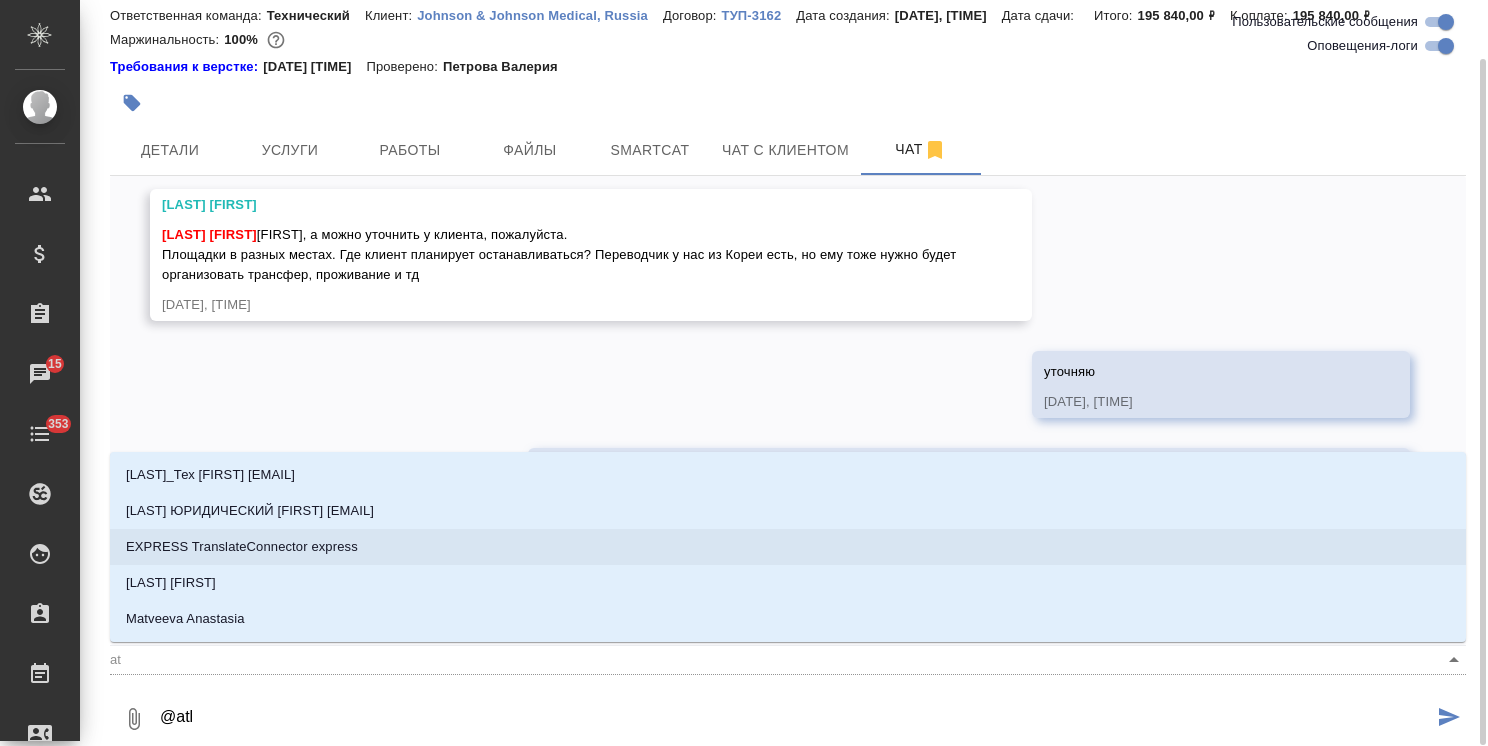 type on "atl" 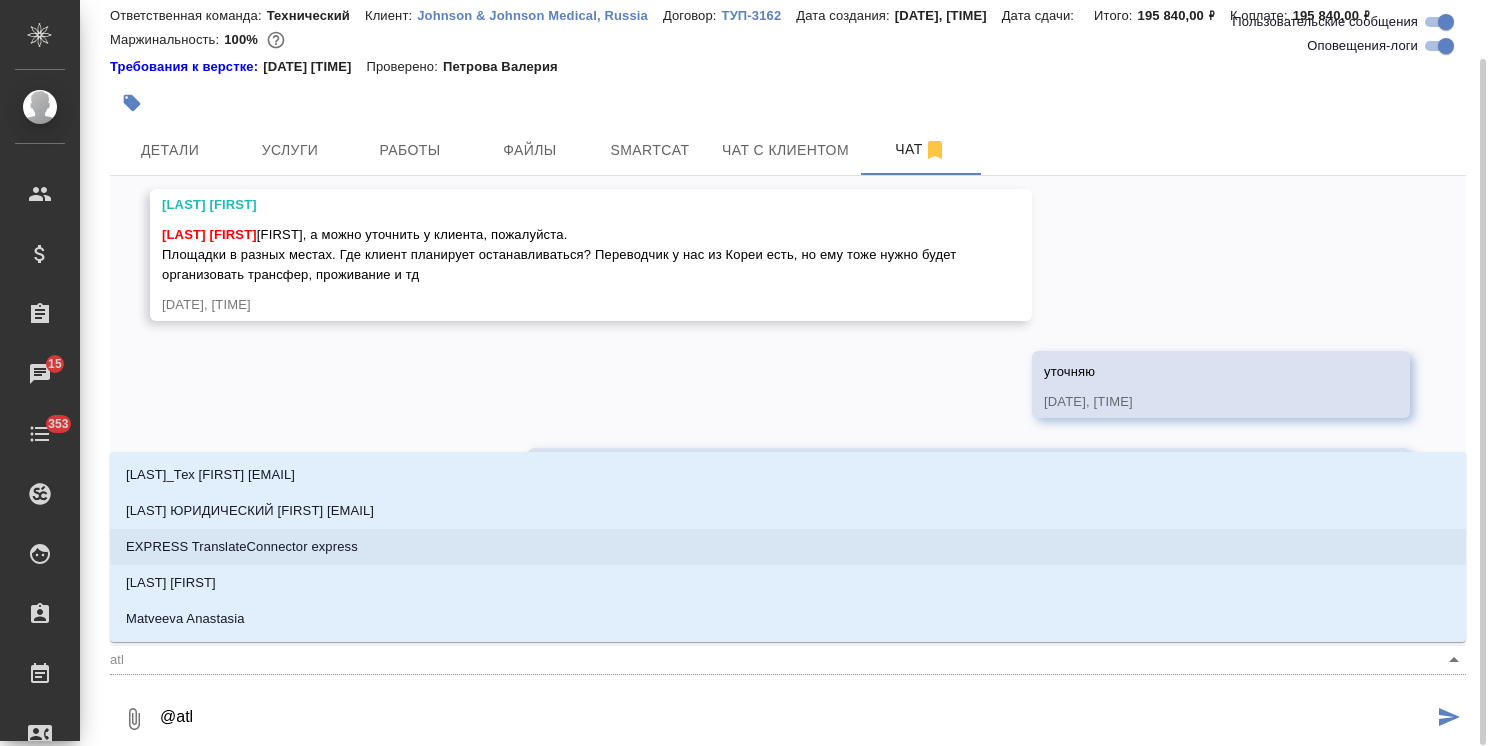 type on "@atlj" 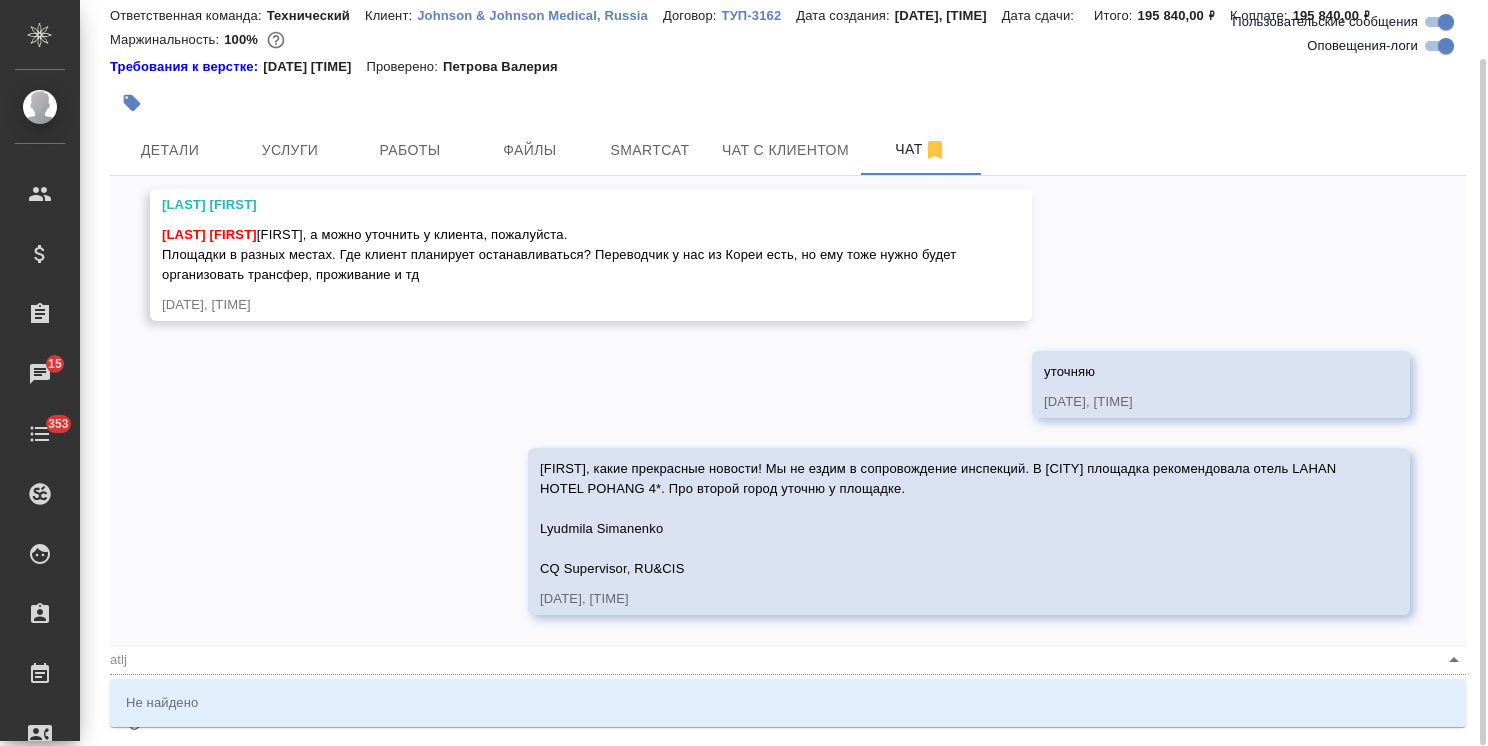 type on "@atl" 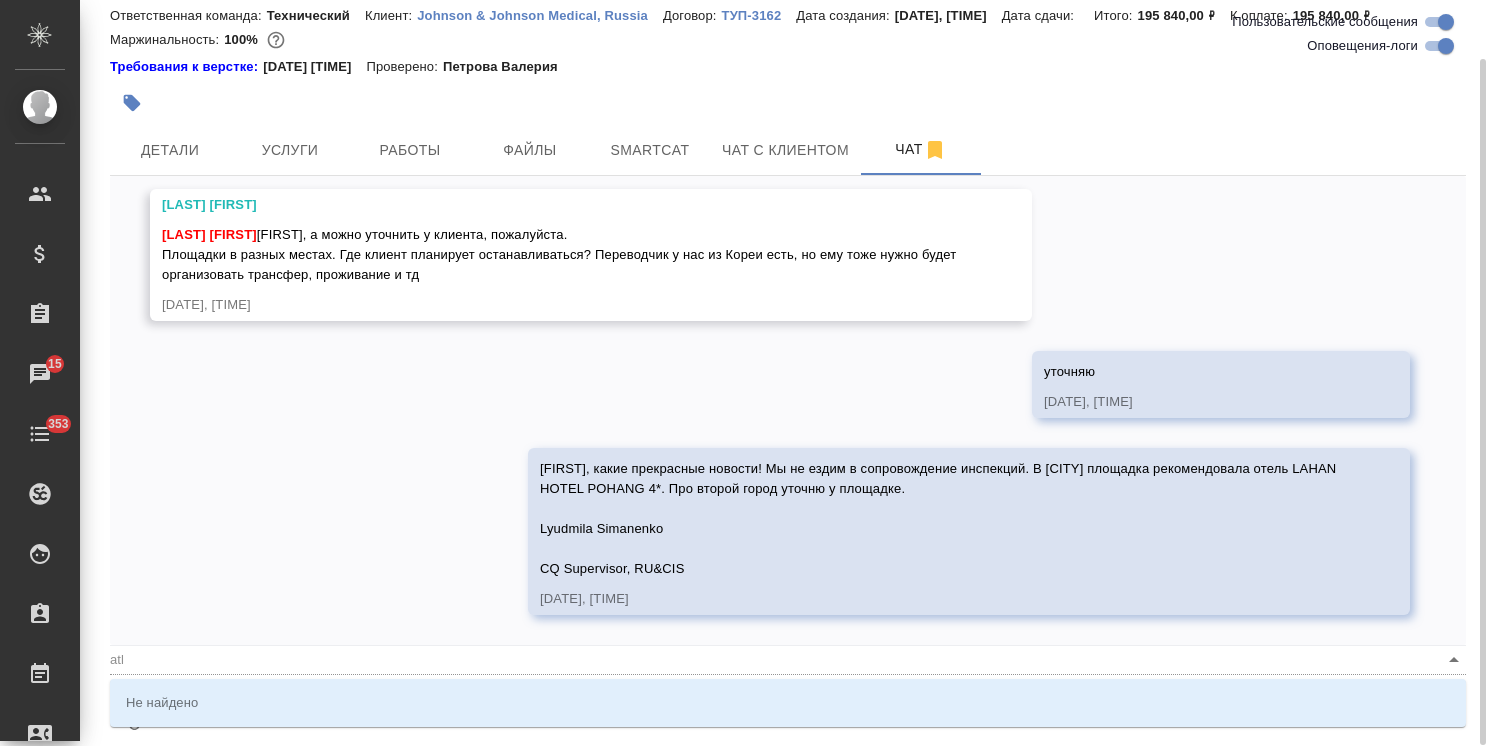 type on "@at" 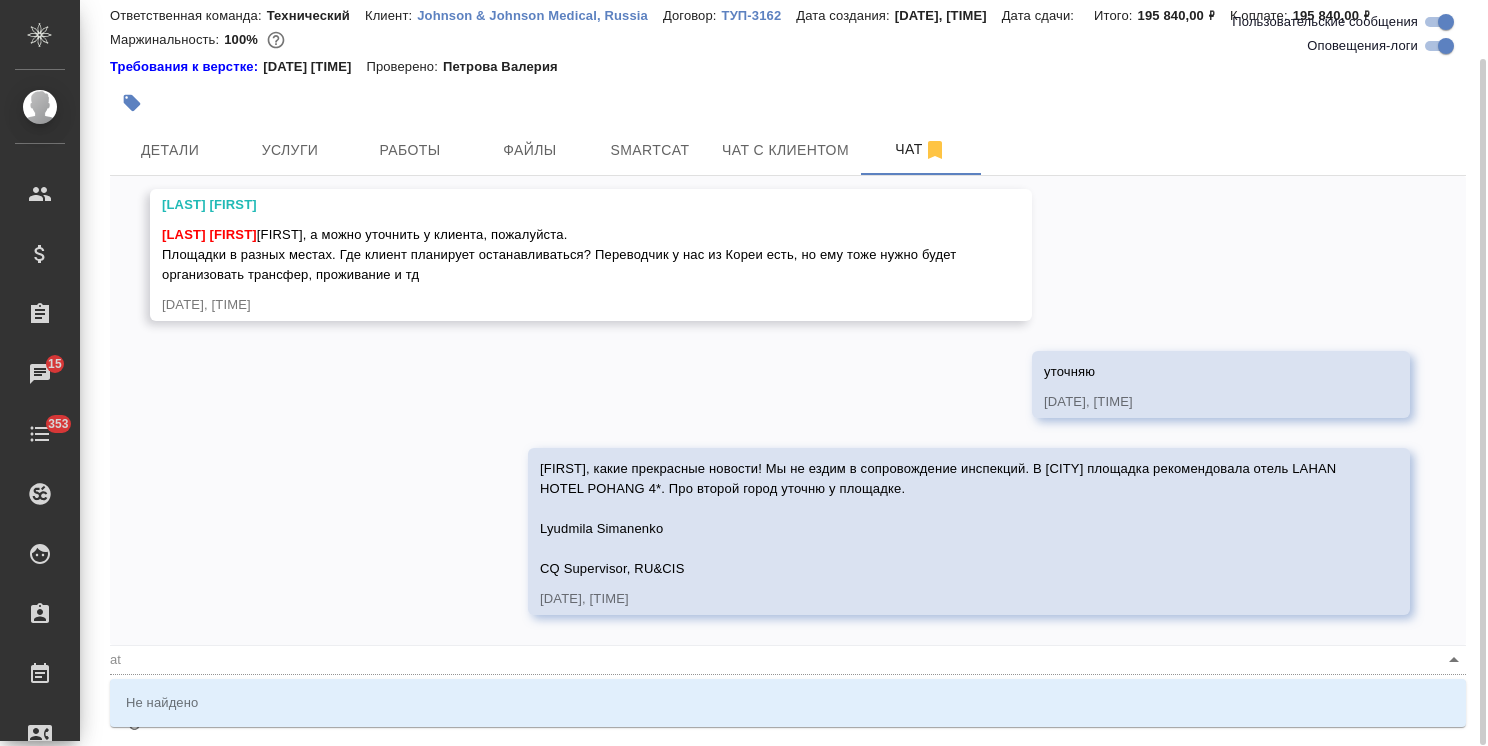 type on "@a" 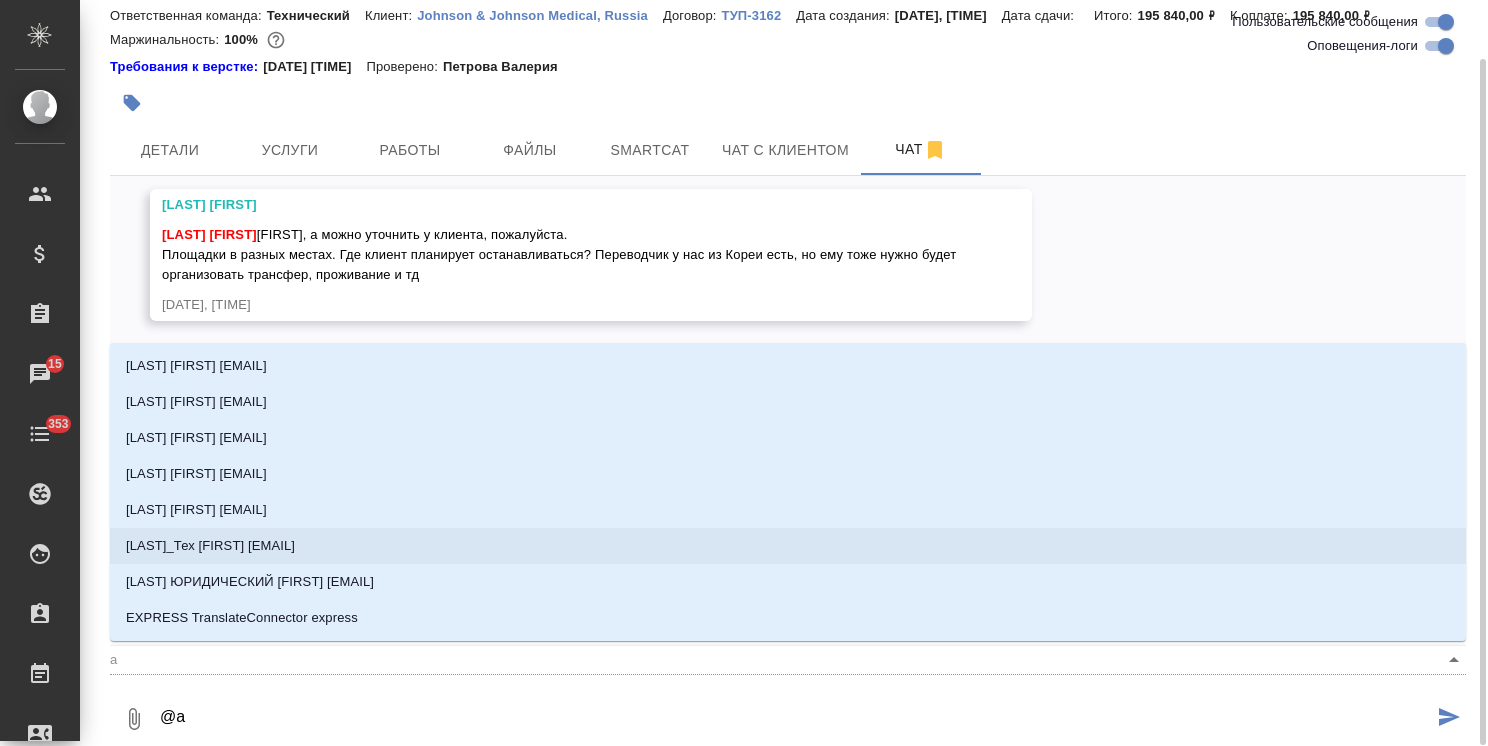 type on "@" 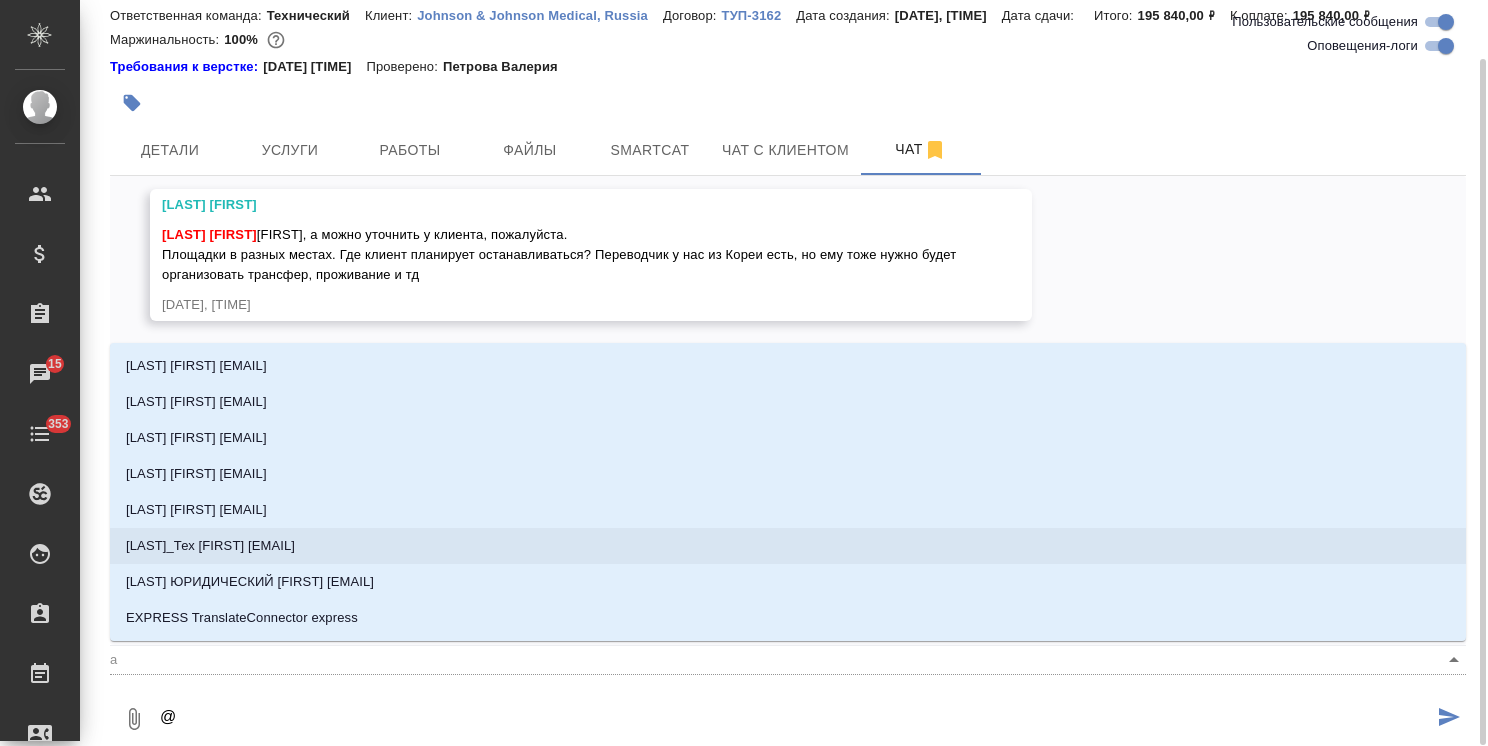 type 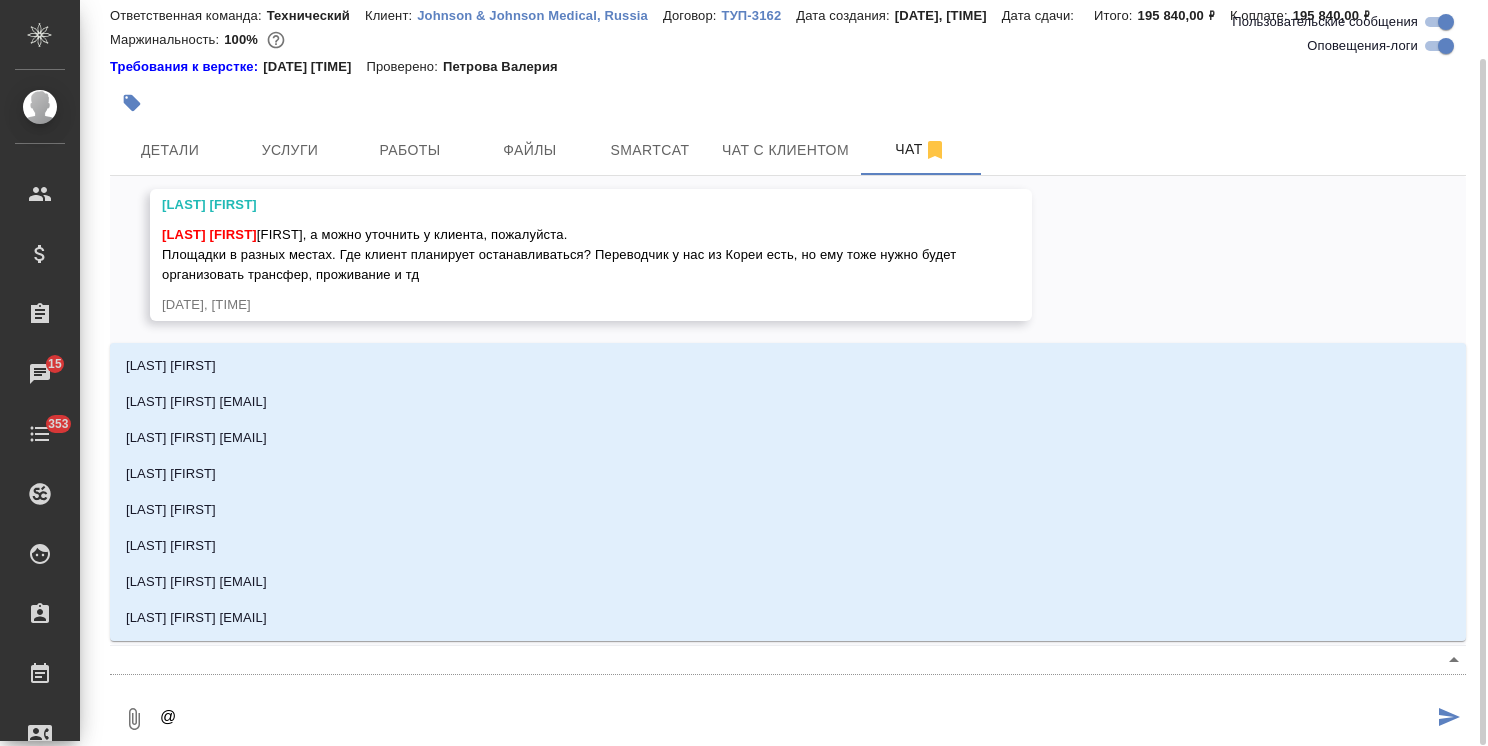 type on "@ф" 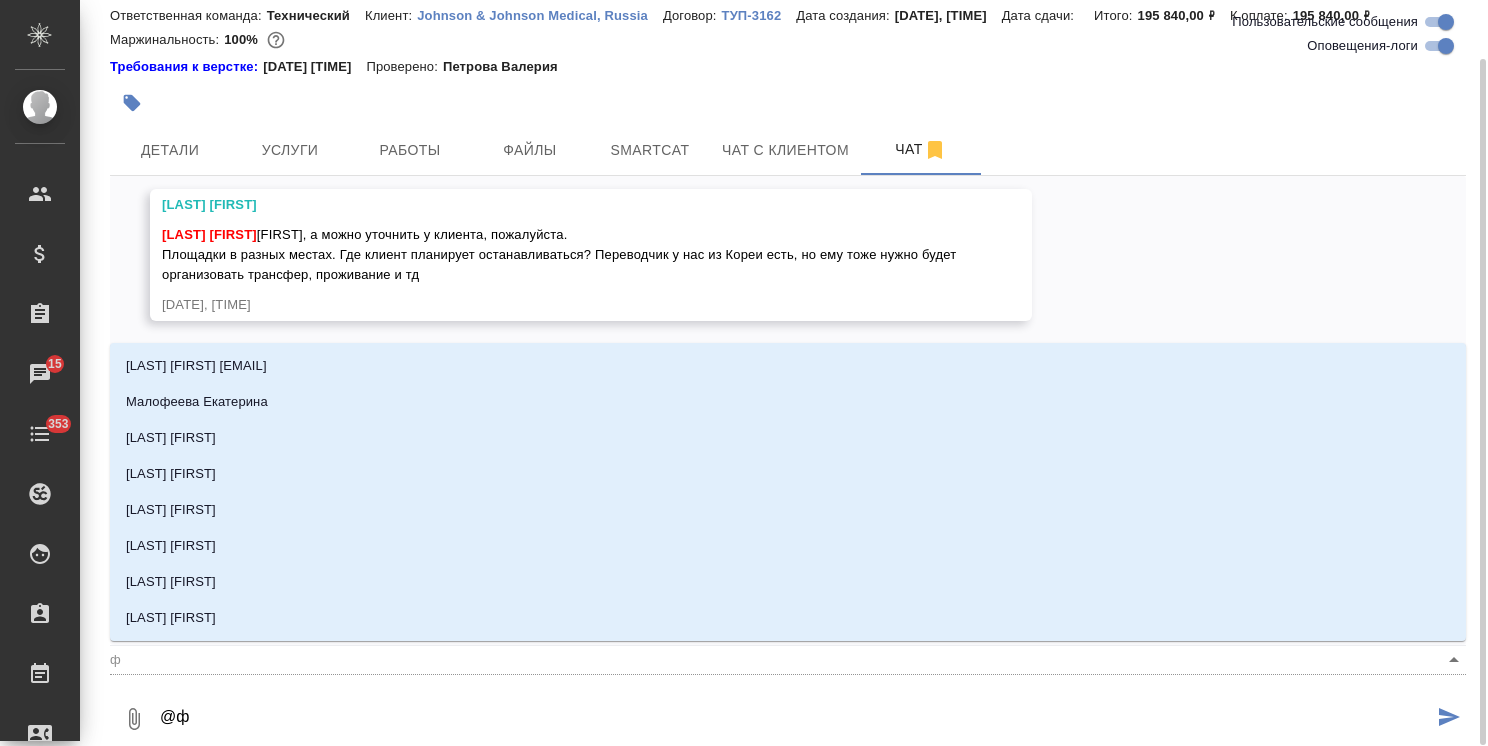 type on "@фе" 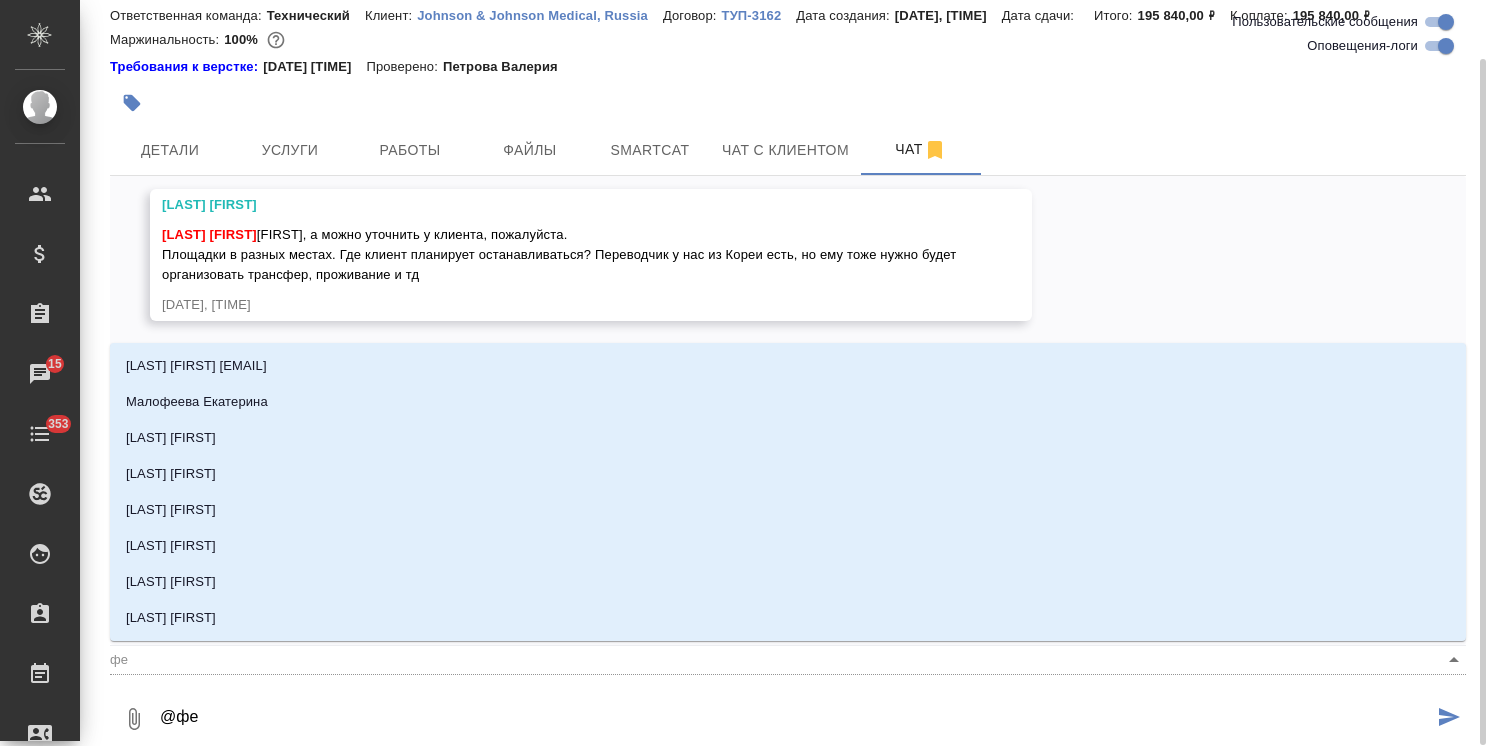type on "@фед" 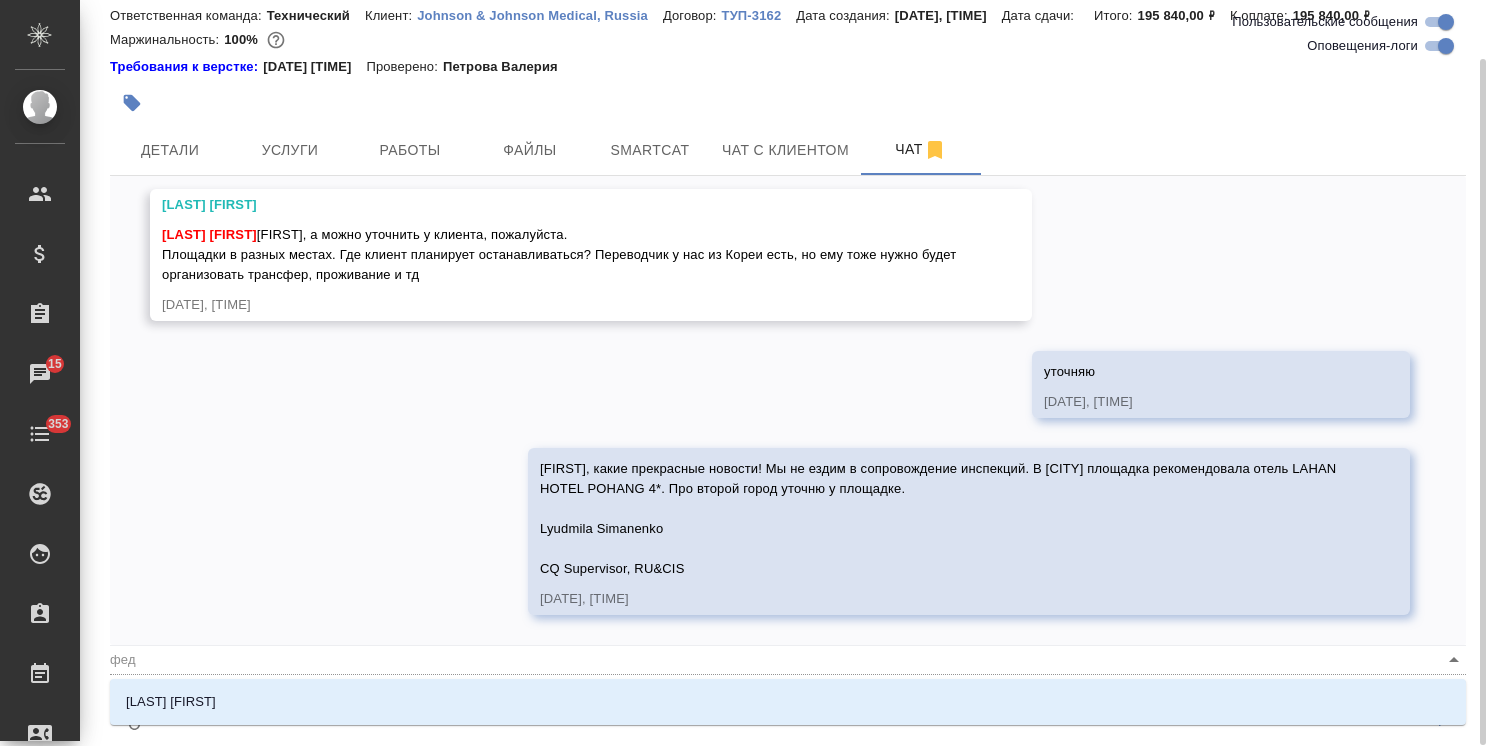 type on "@федо" 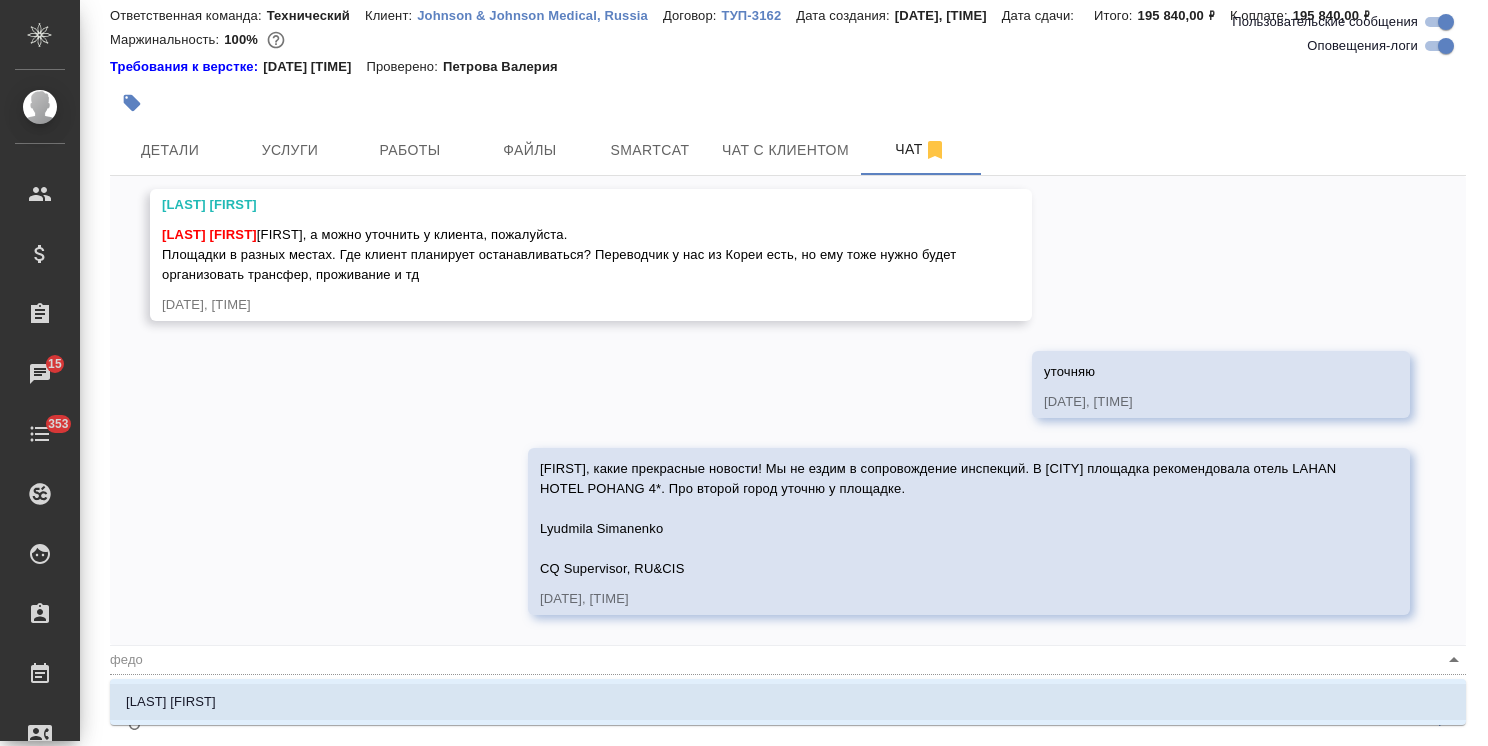 click on "Федотова Ирина" at bounding box center [788, 702] 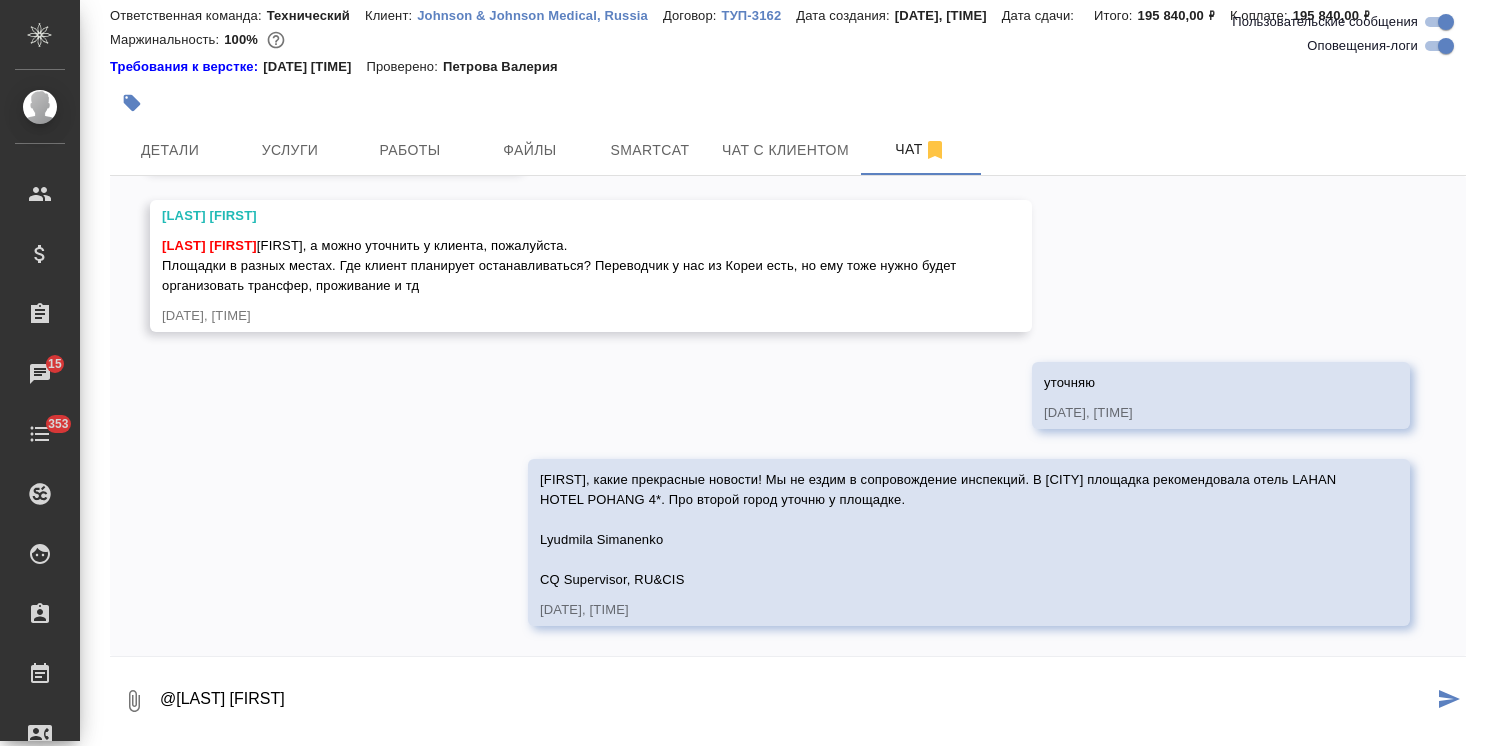 type on "@Федотова Ирина" 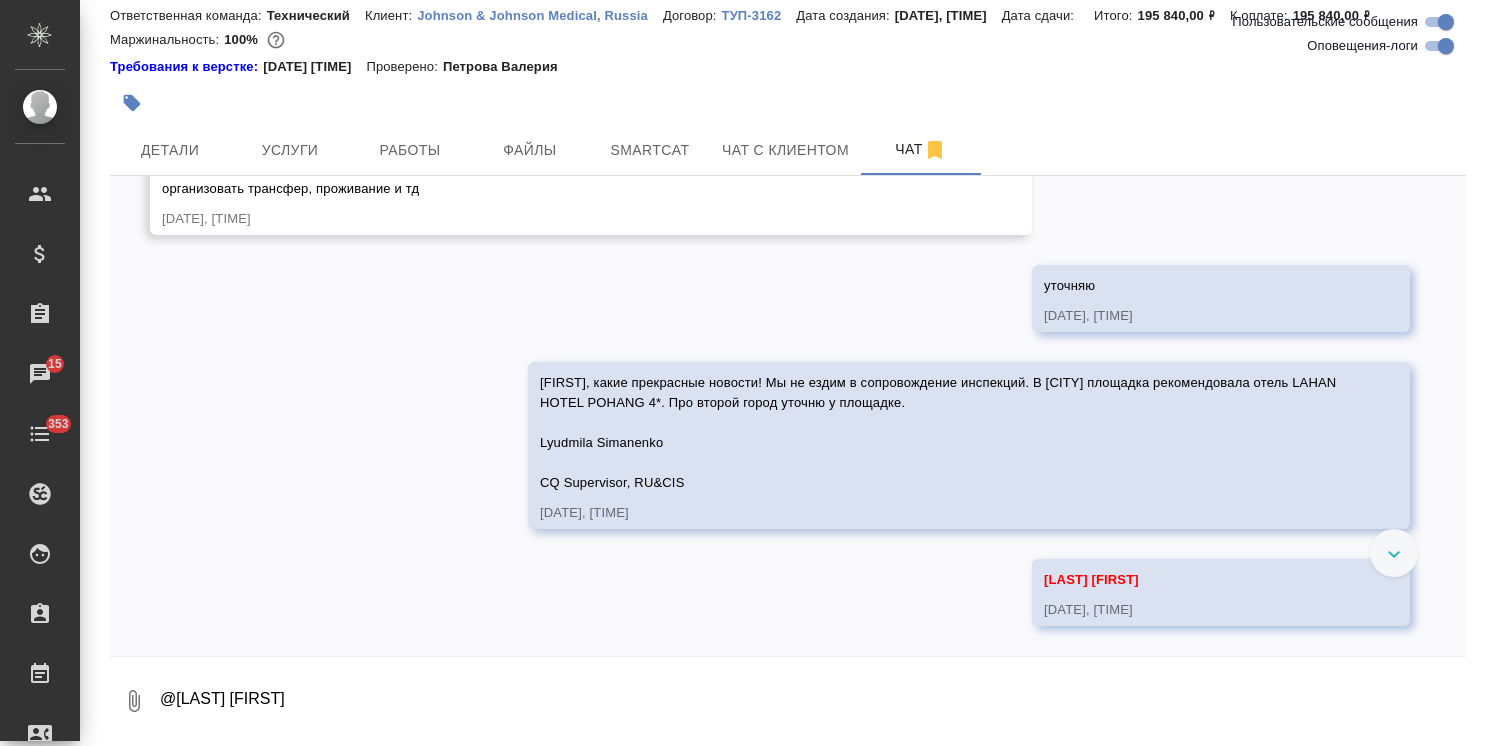 scroll, scrollTop: 2974, scrollLeft: 0, axis: vertical 